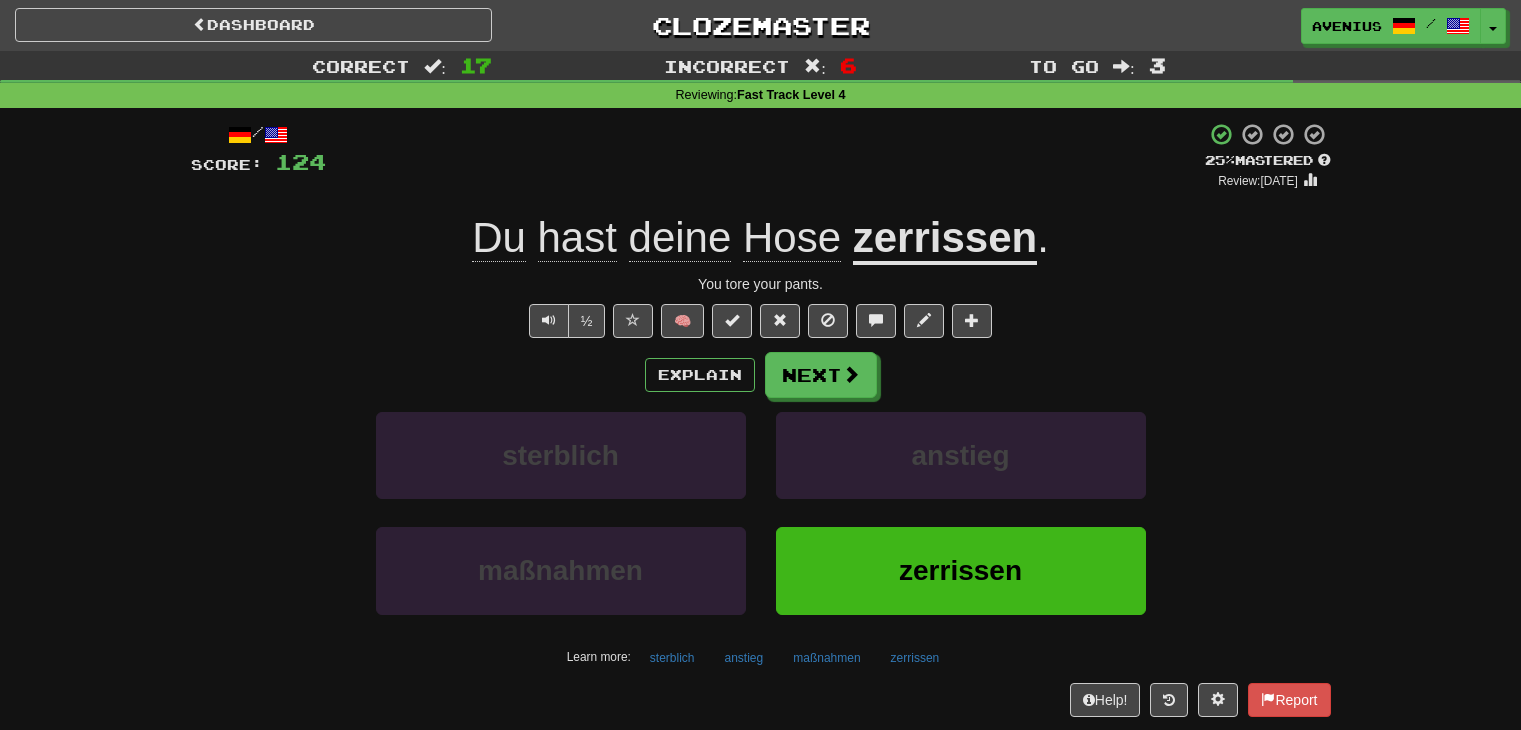 scroll, scrollTop: 0, scrollLeft: 0, axis: both 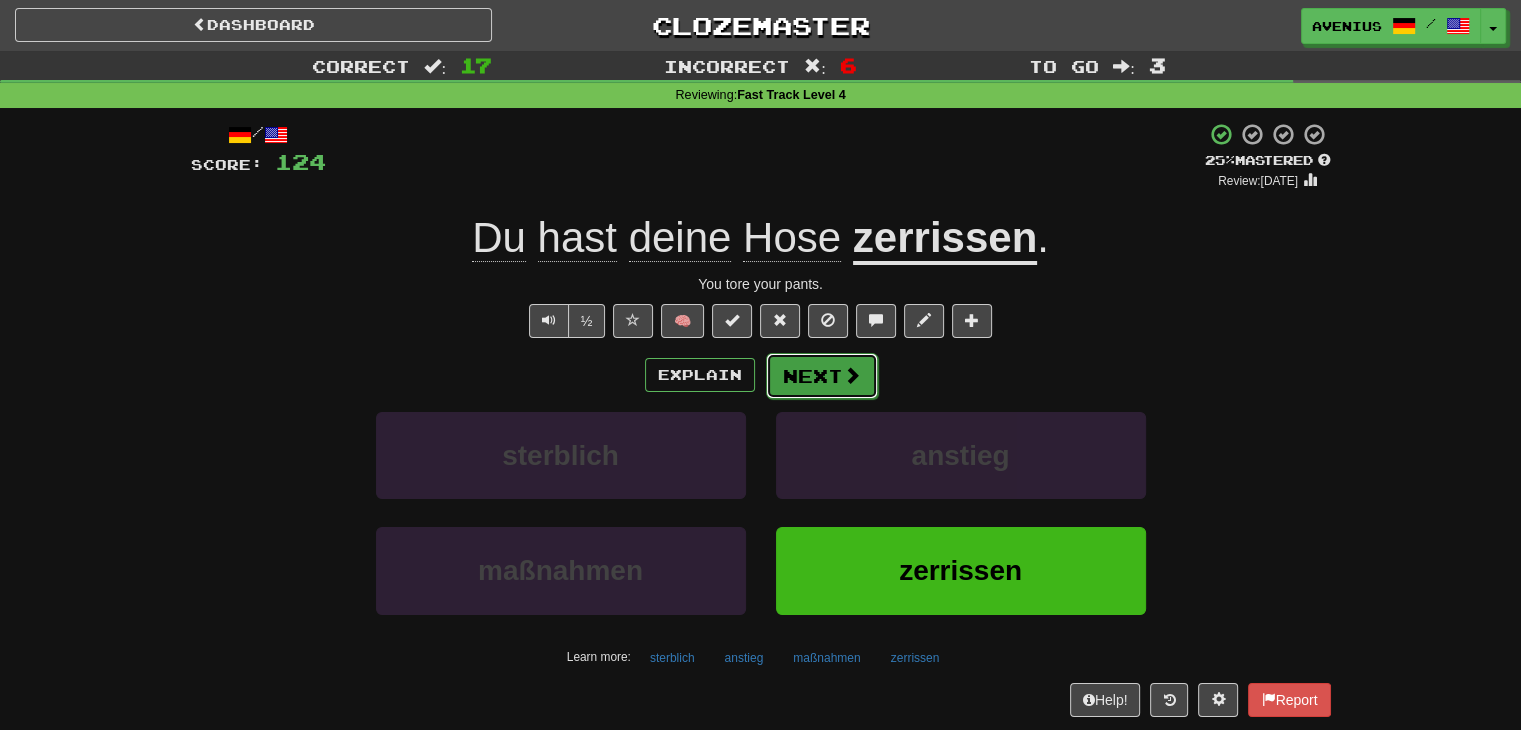 click at bounding box center (852, 375) 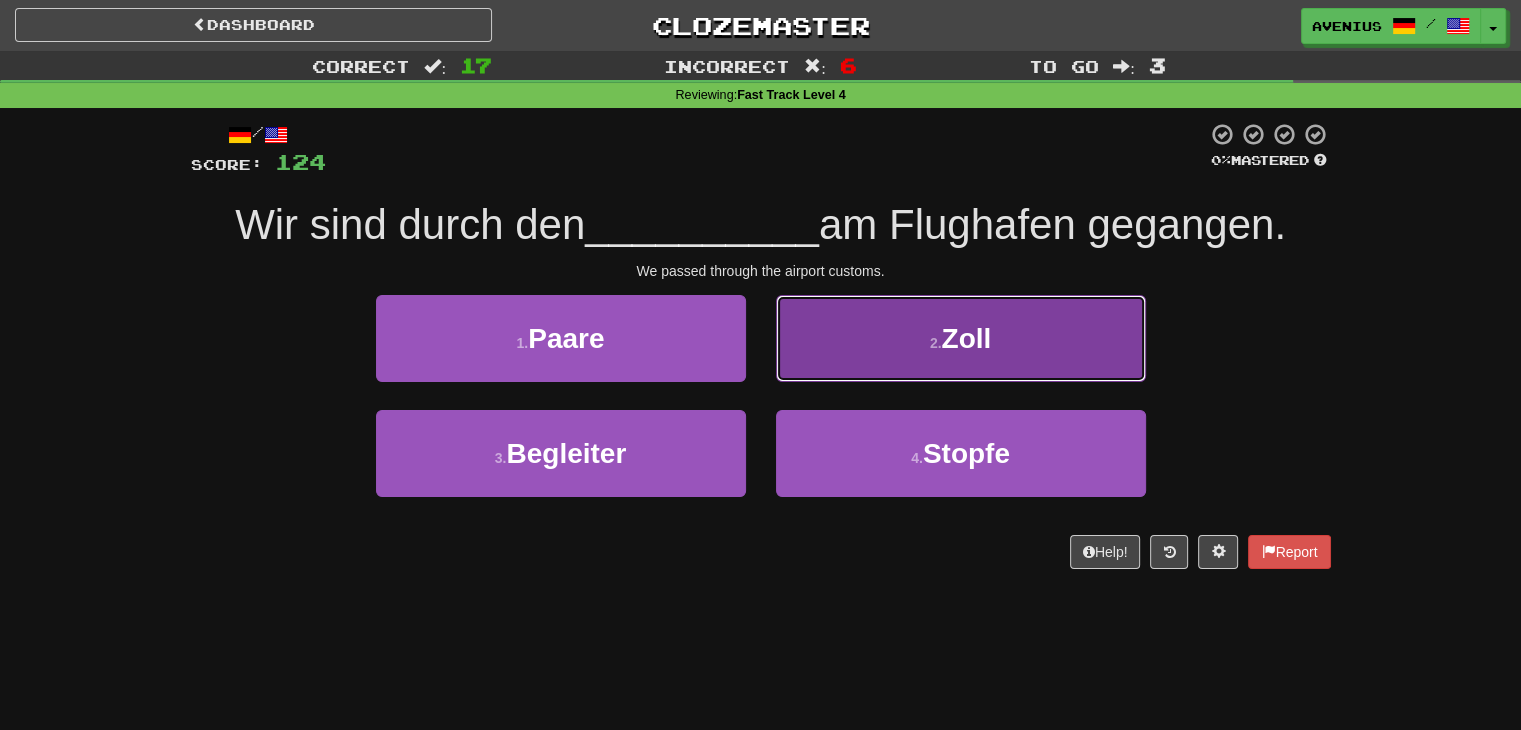 click on "2 .  Zoll" at bounding box center (961, 338) 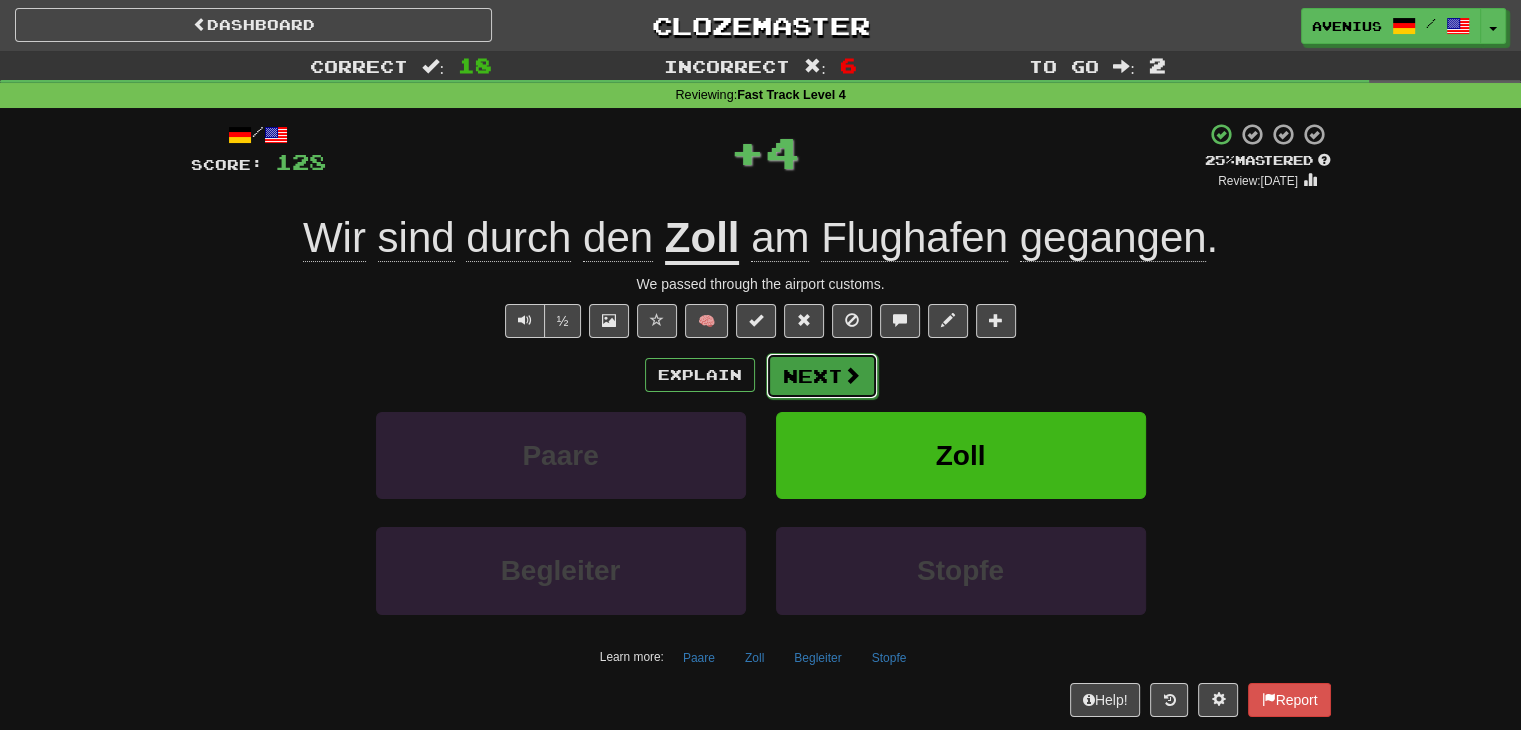 click on "Next" at bounding box center (822, 376) 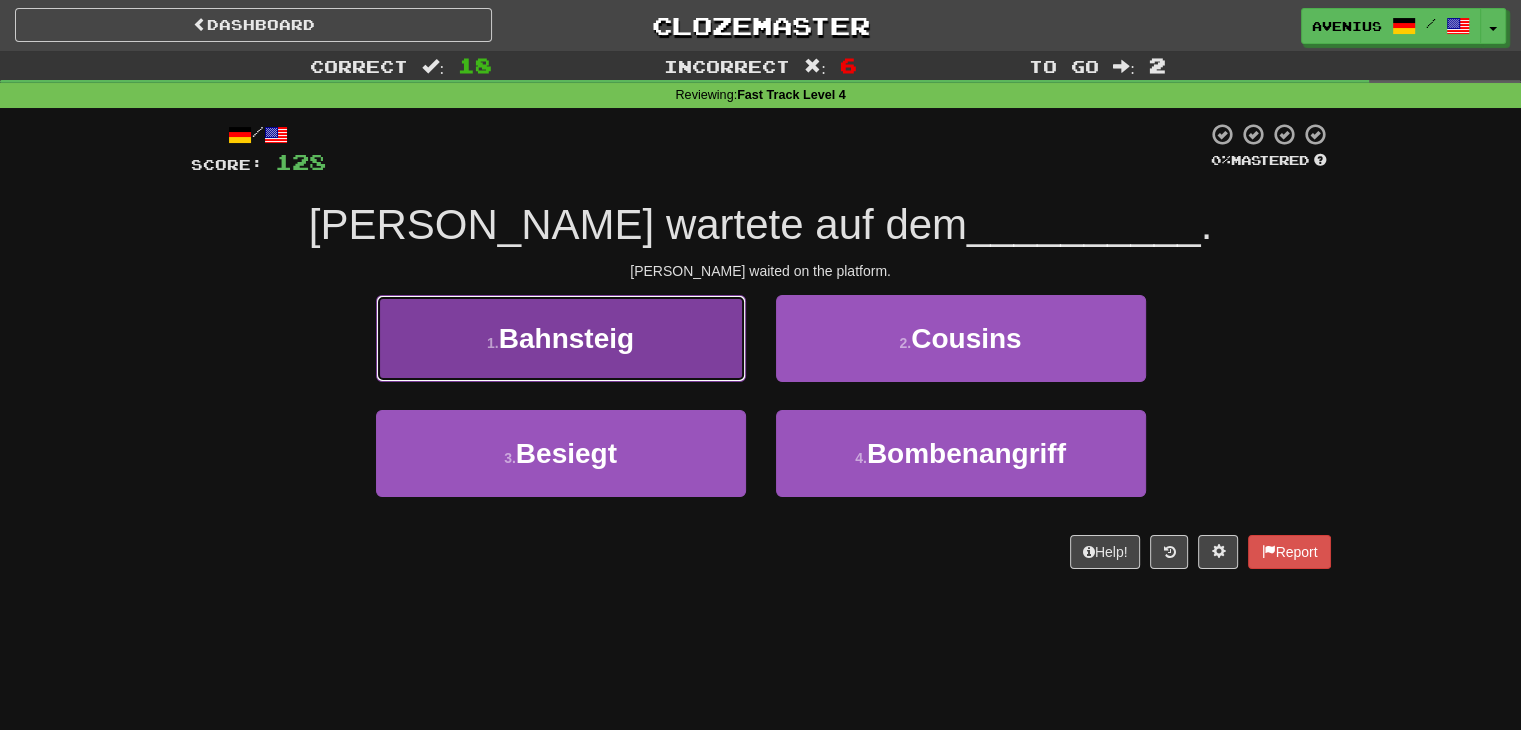 click on "1 .  Bahnsteig" at bounding box center (561, 338) 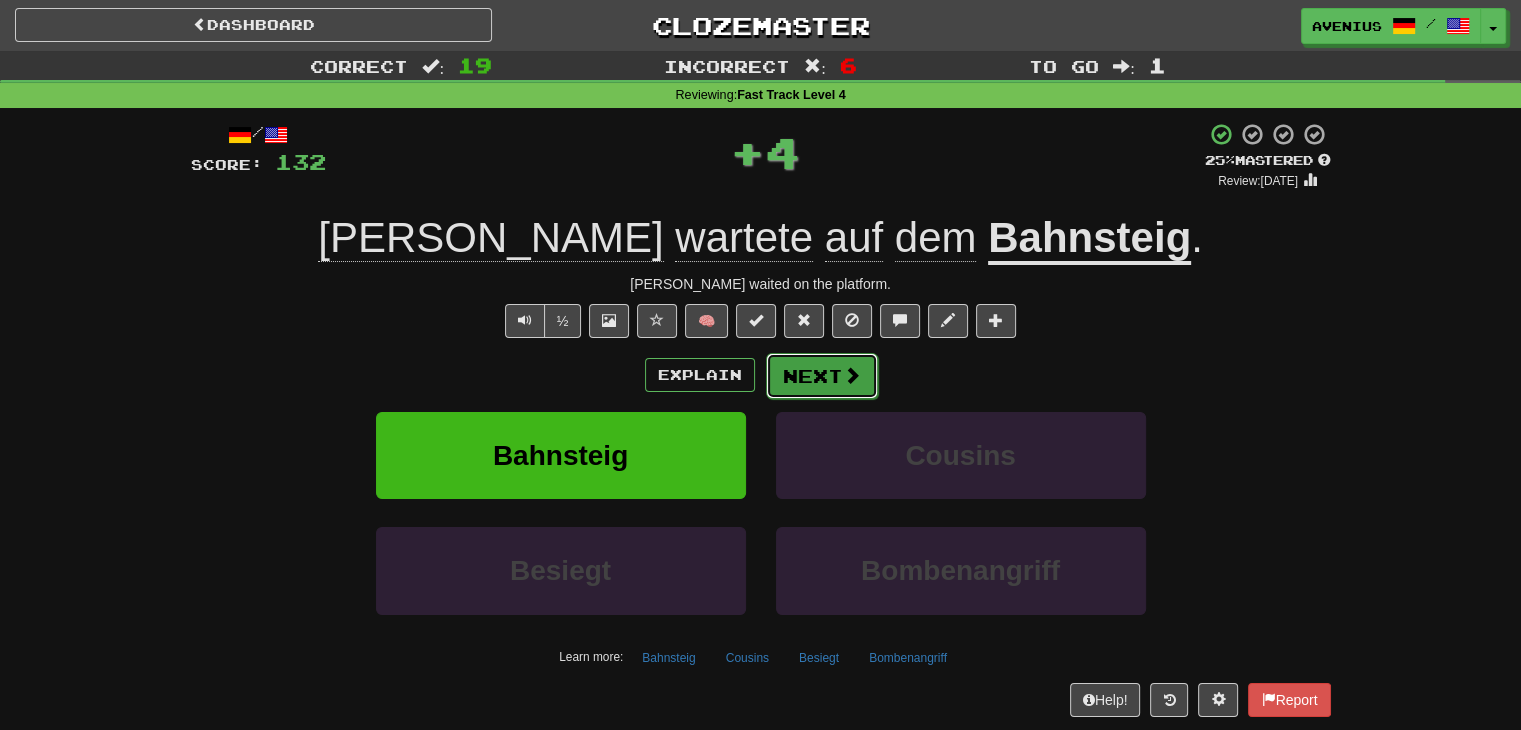 click at bounding box center (852, 375) 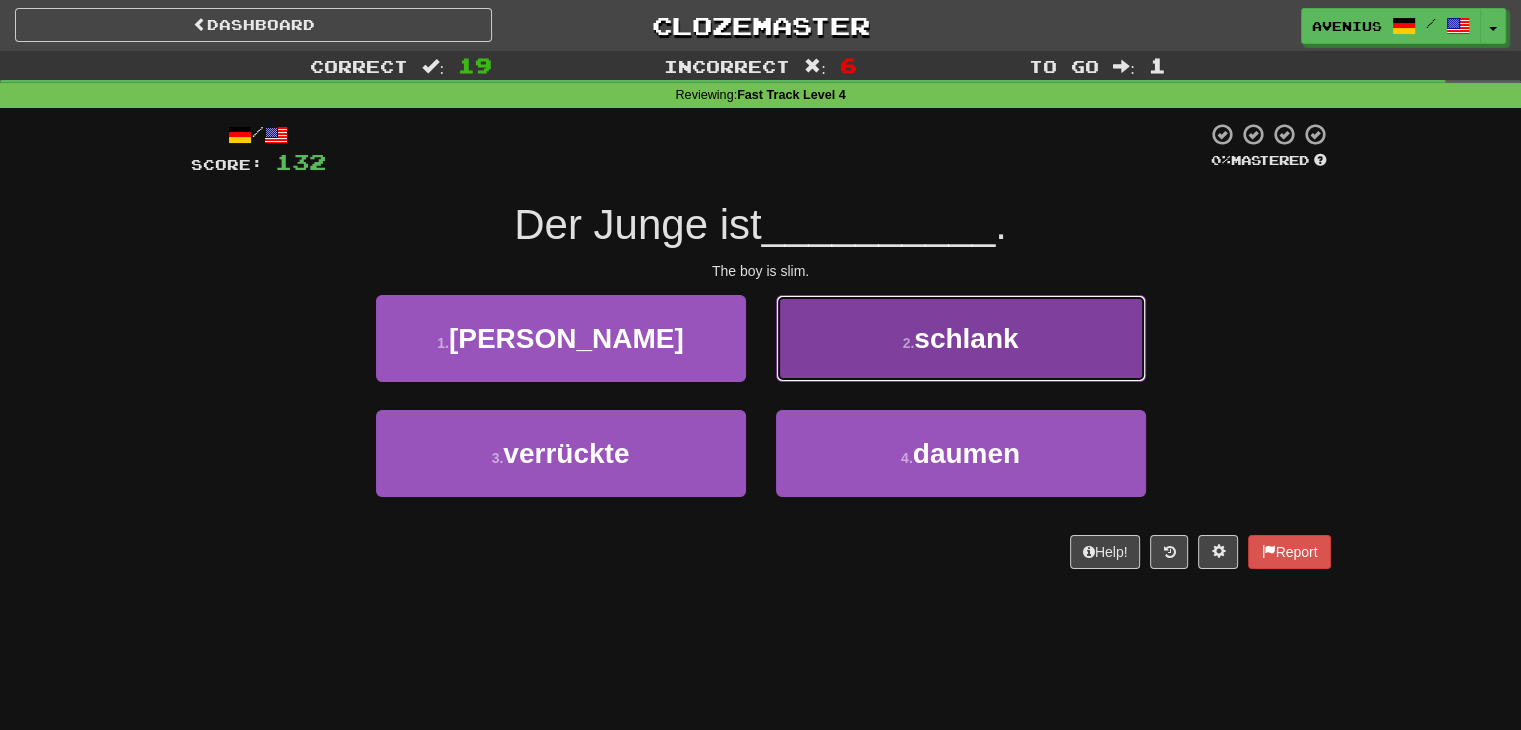click on "2 .  schlank" at bounding box center (961, 338) 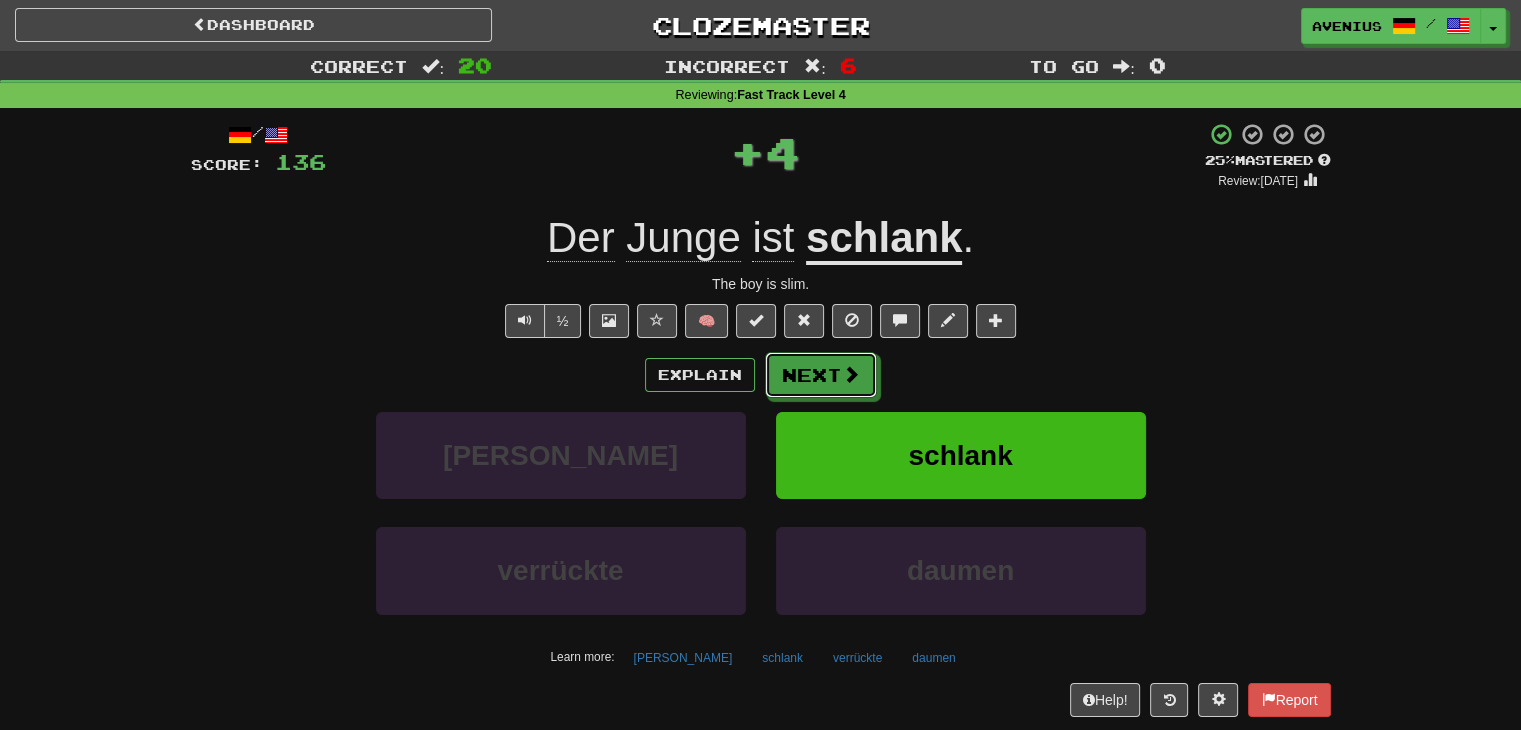 click on "Next" at bounding box center (821, 375) 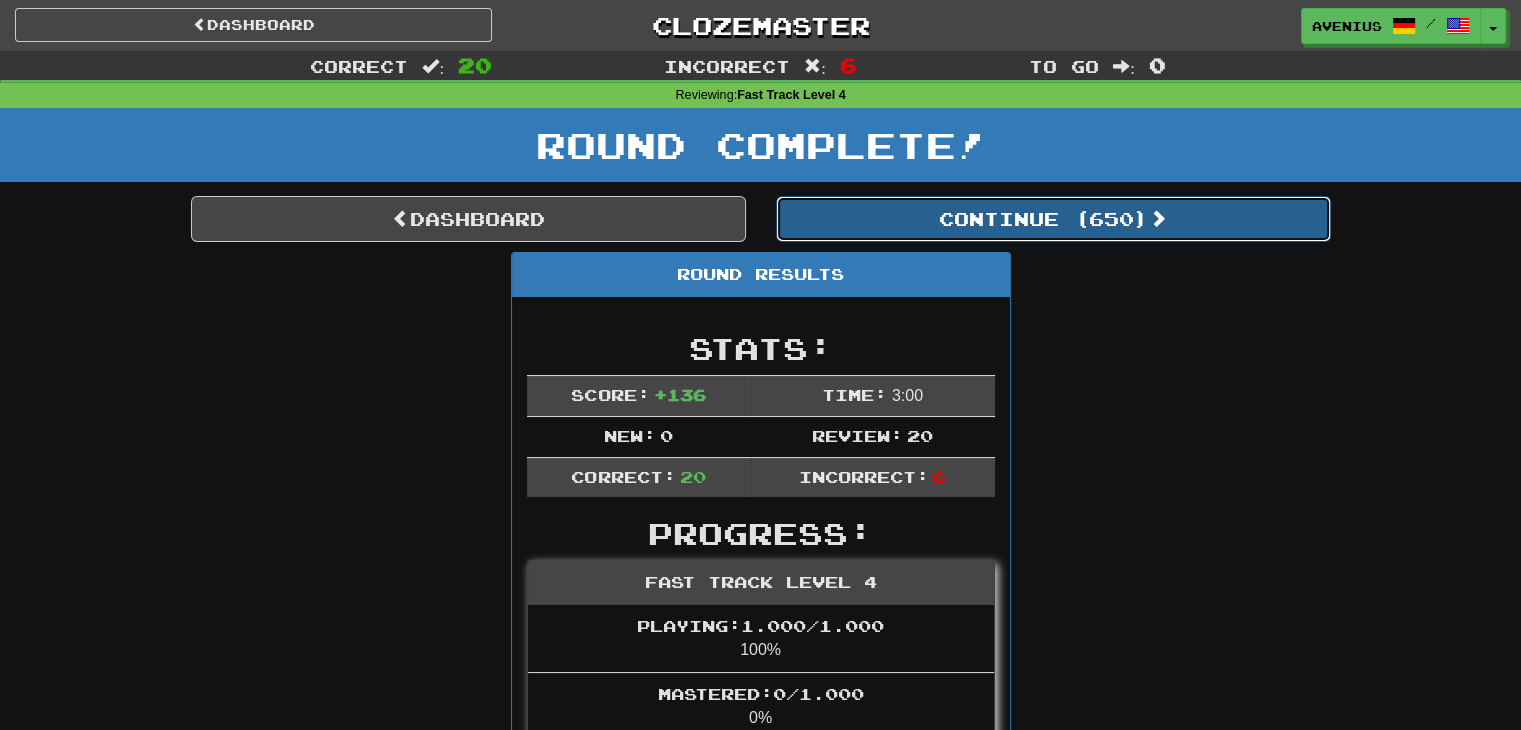 click on "Continue ( 650 )" at bounding box center [1053, 219] 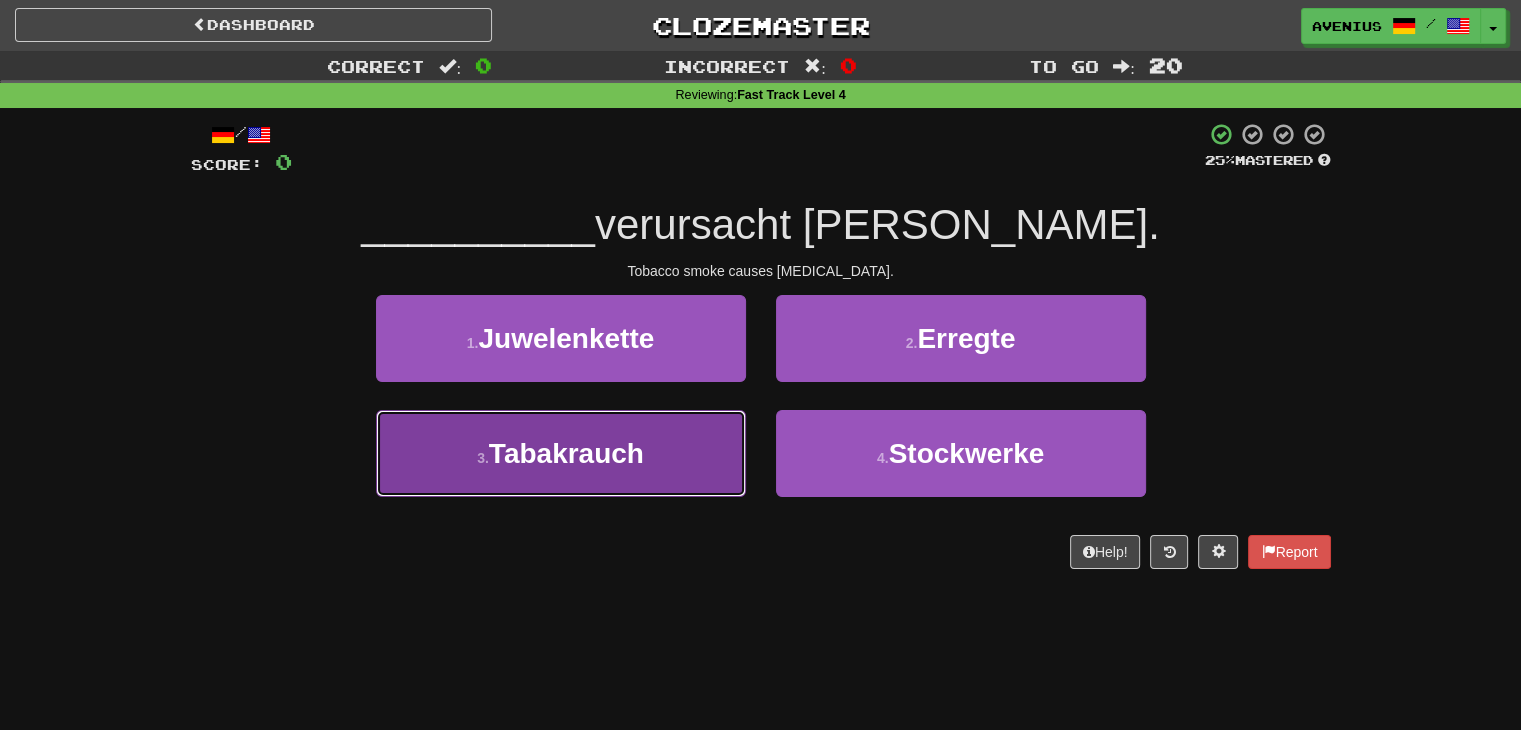 click on "3 .  Tabakrauch" at bounding box center [561, 453] 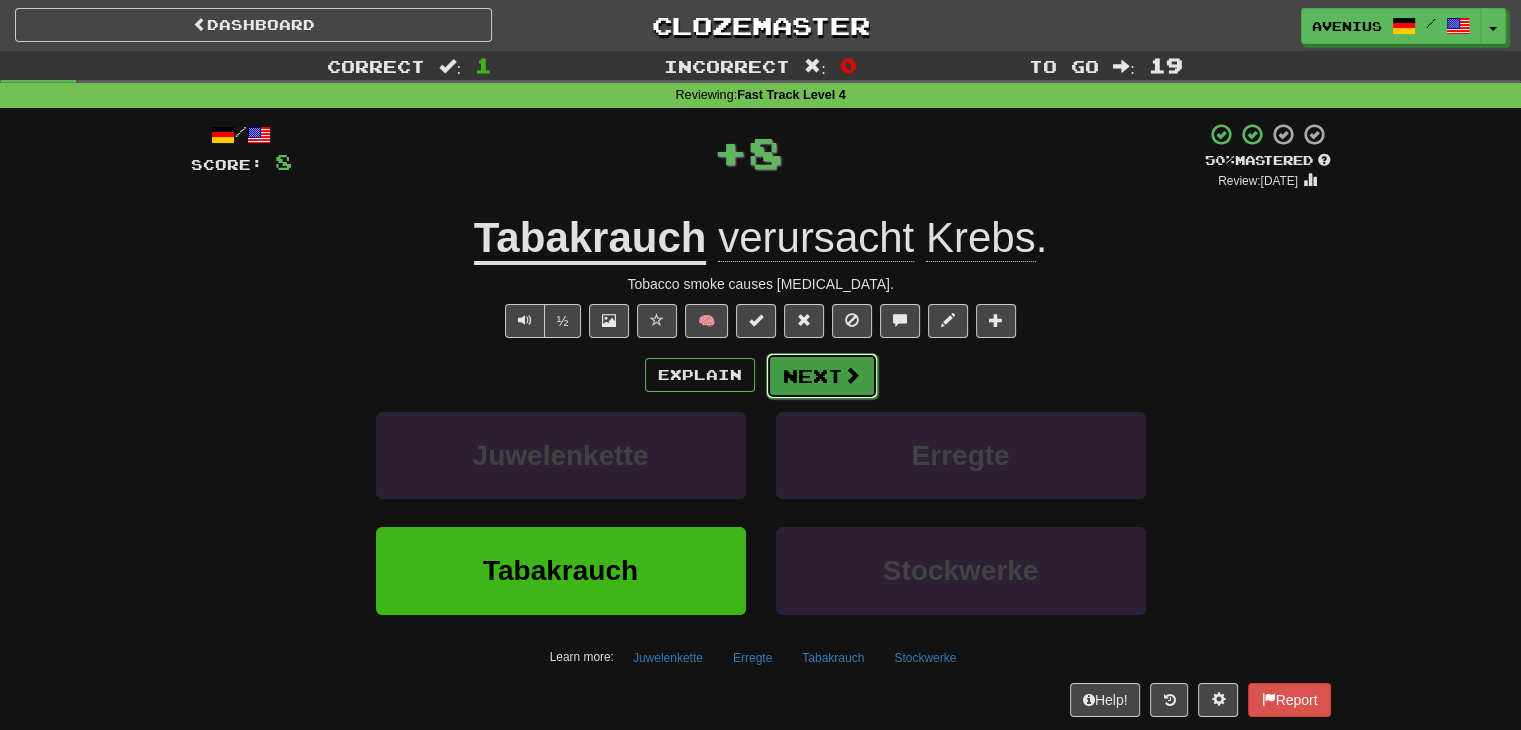 click on "Next" at bounding box center (822, 376) 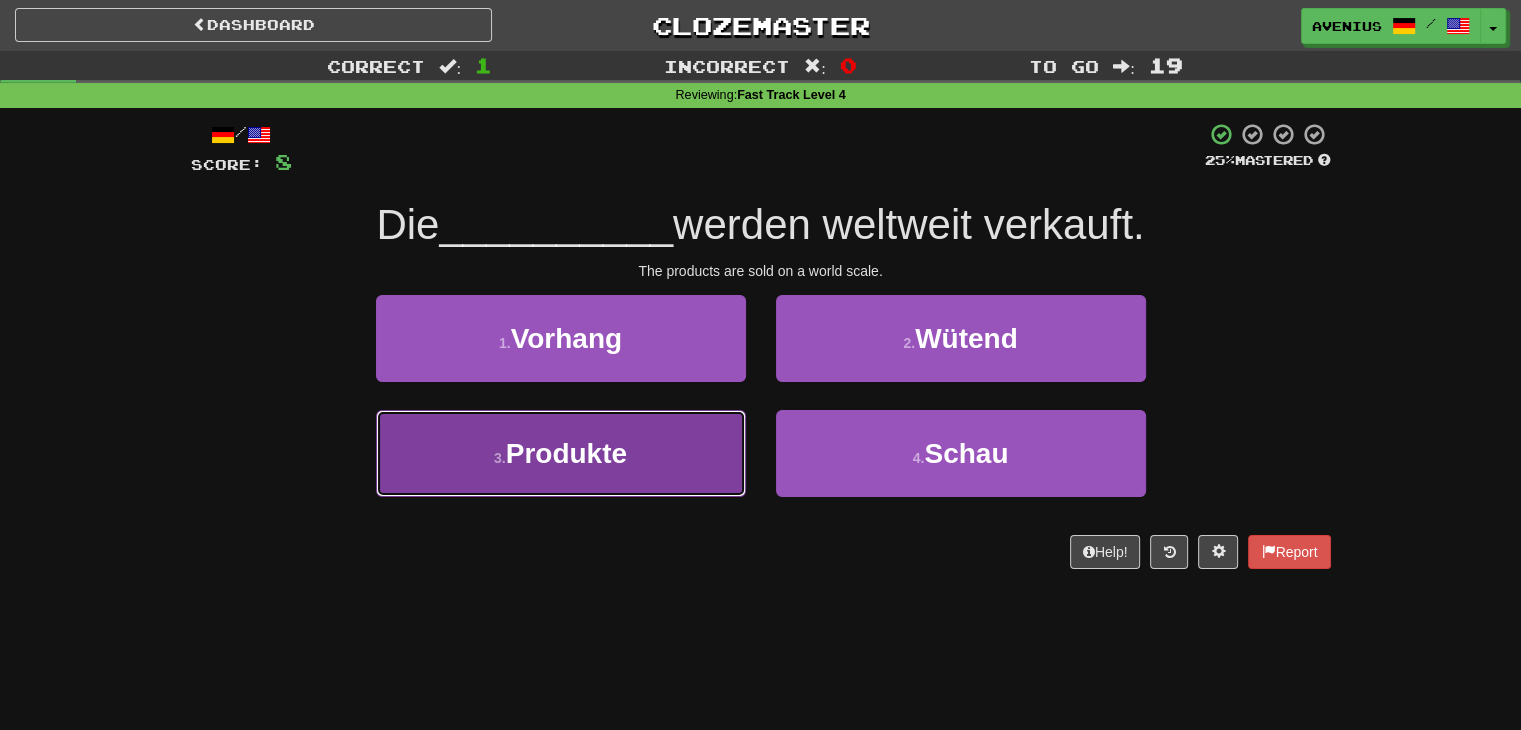 click on "3 .  Produkte" at bounding box center [561, 453] 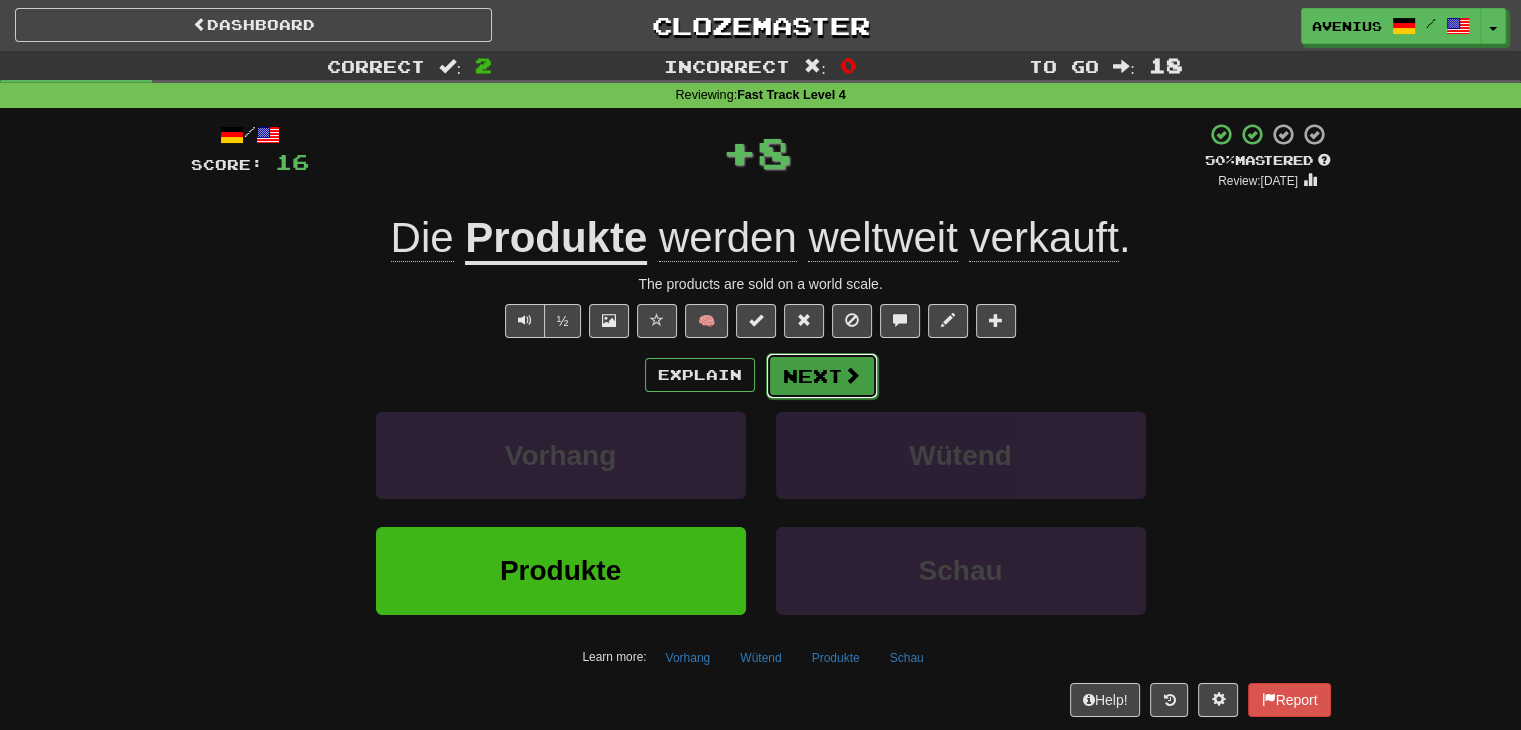 click on "Next" at bounding box center [822, 376] 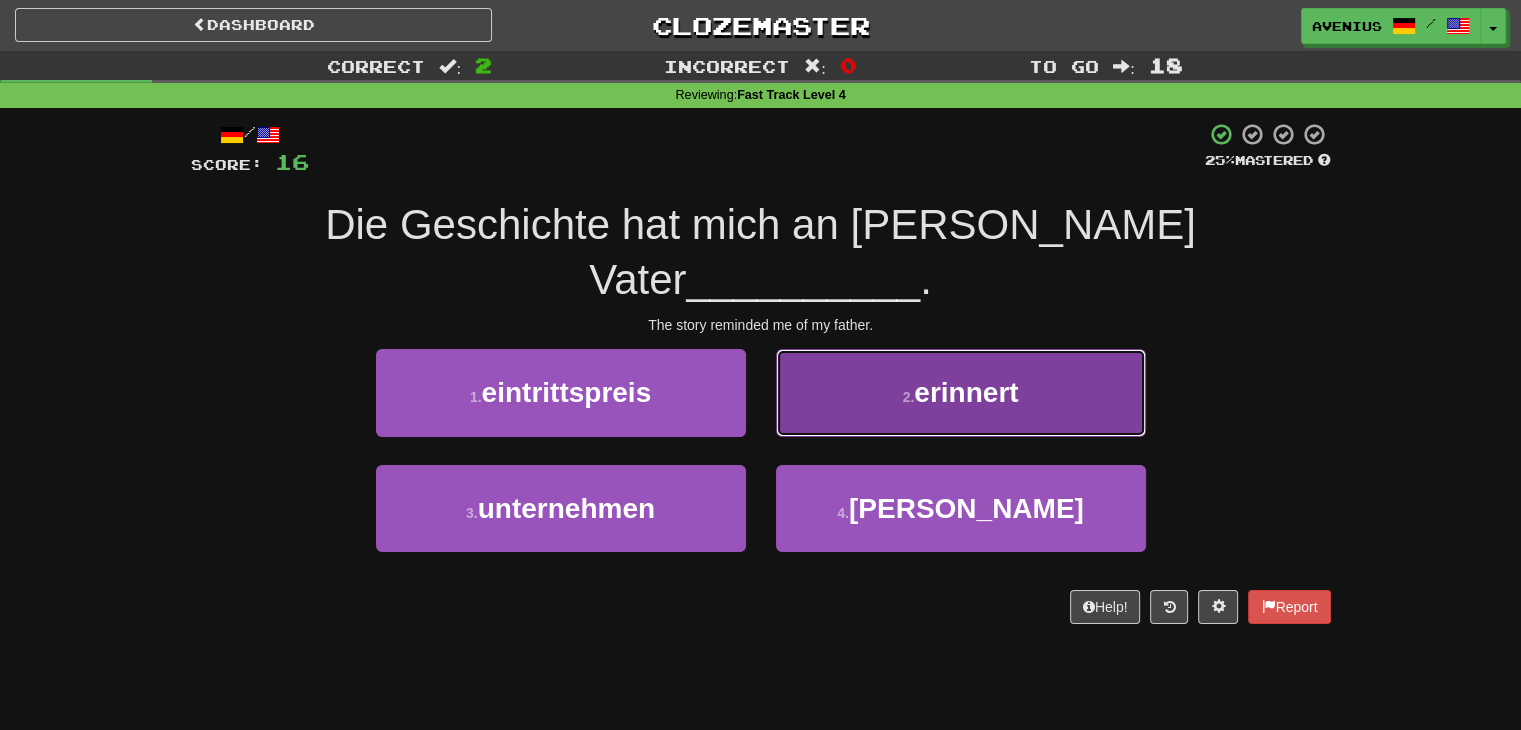 click on "2 .  erinnert" at bounding box center [961, 392] 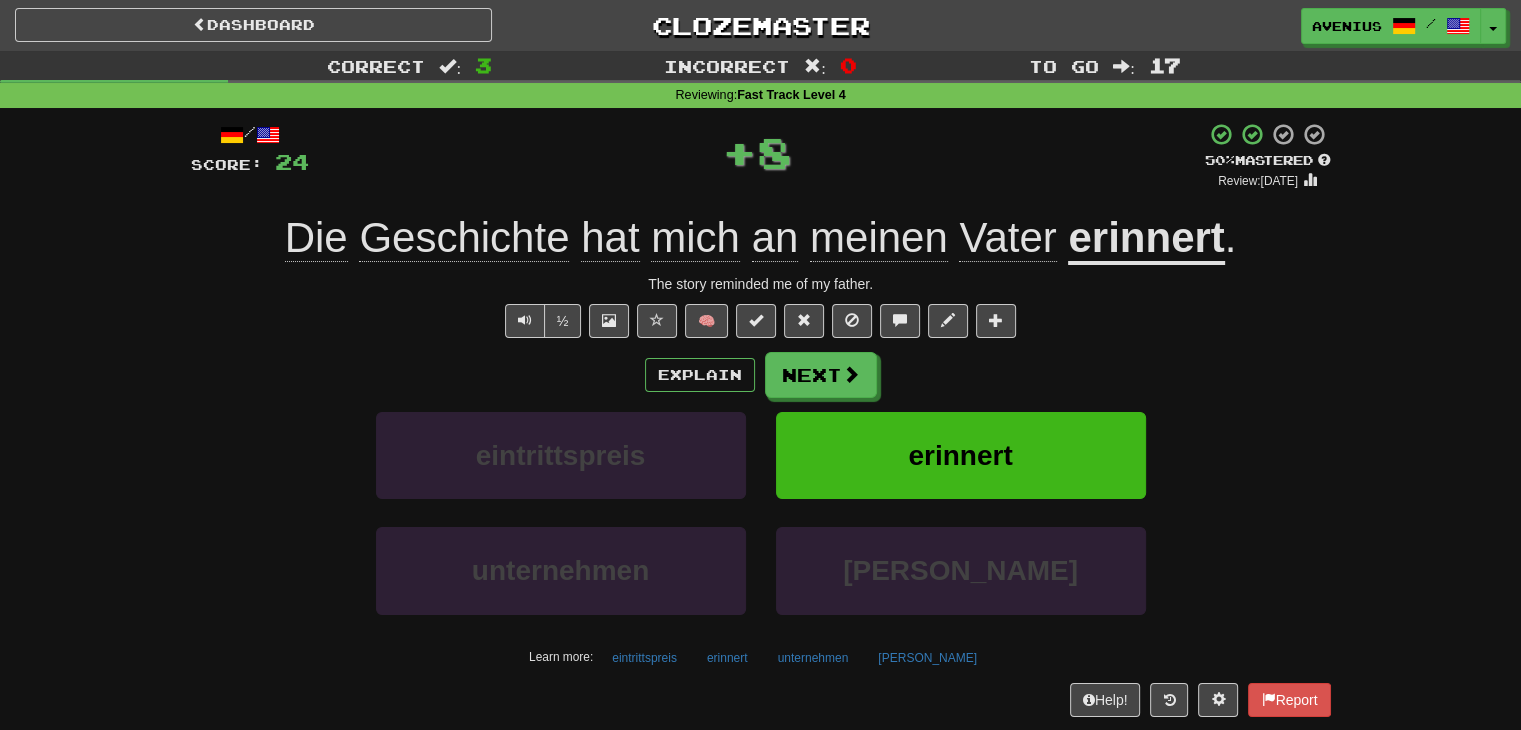 click on "Next" at bounding box center (821, 375) 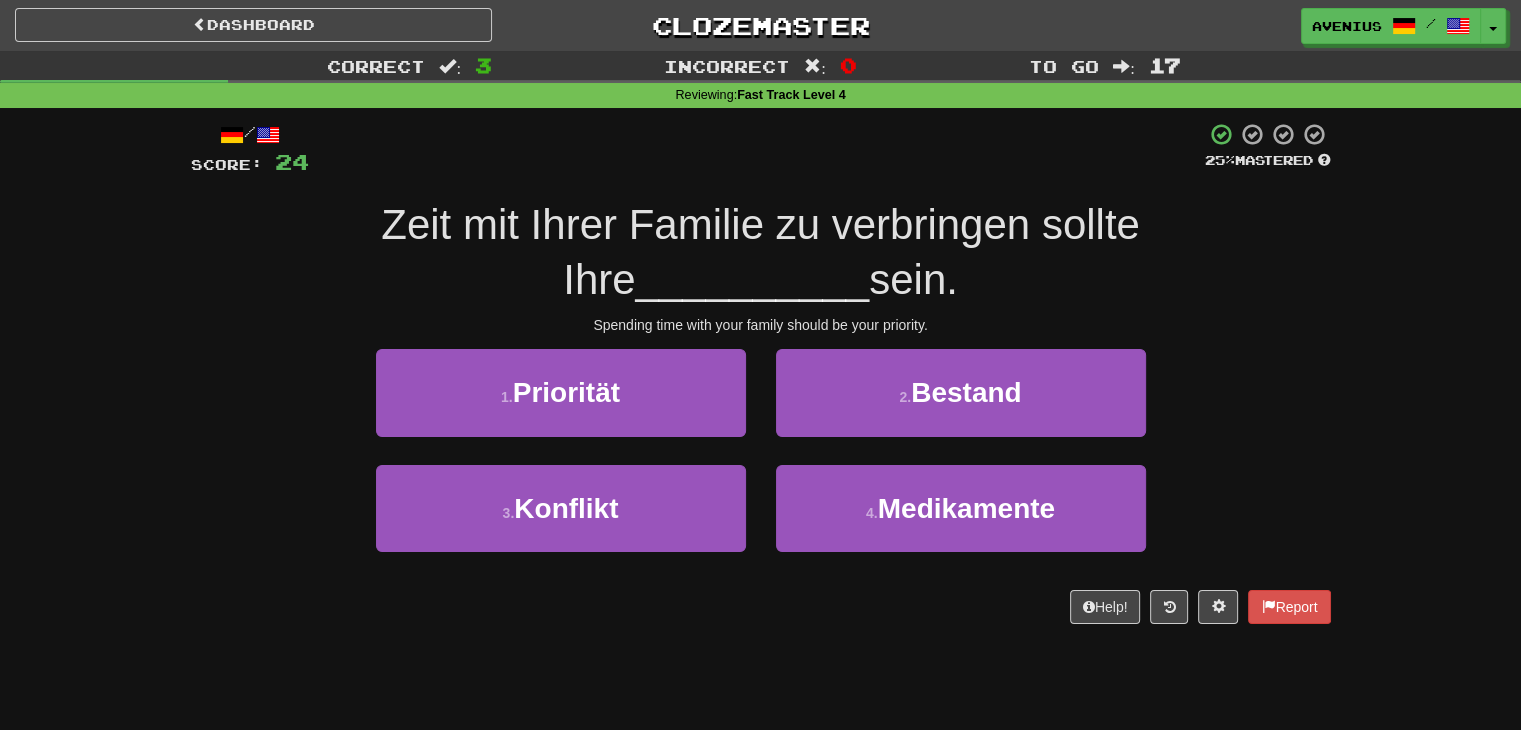 click on "1 .  Priorität" at bounding box center (561, 406) 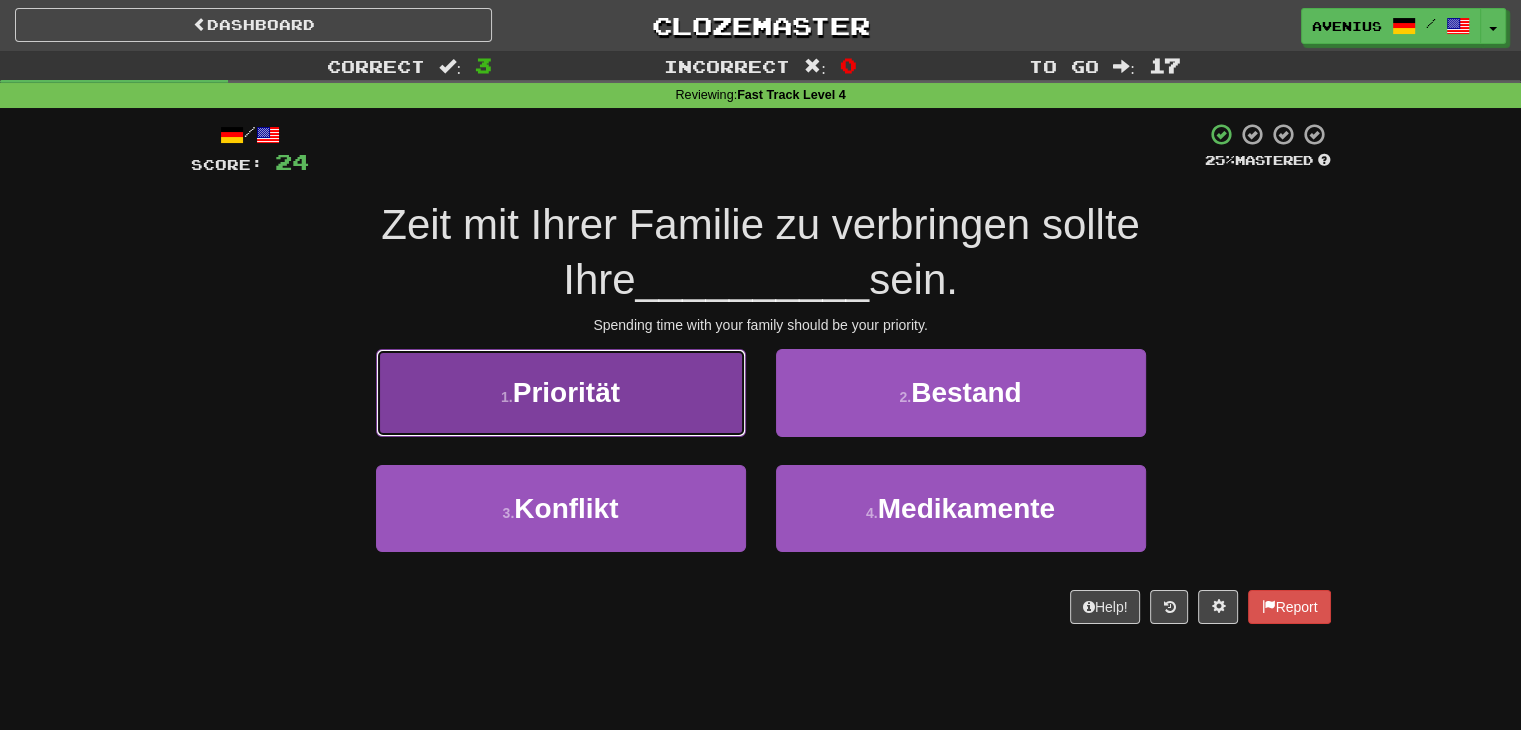 click on "1 .  Priorität" at bounding box center (561, 392) 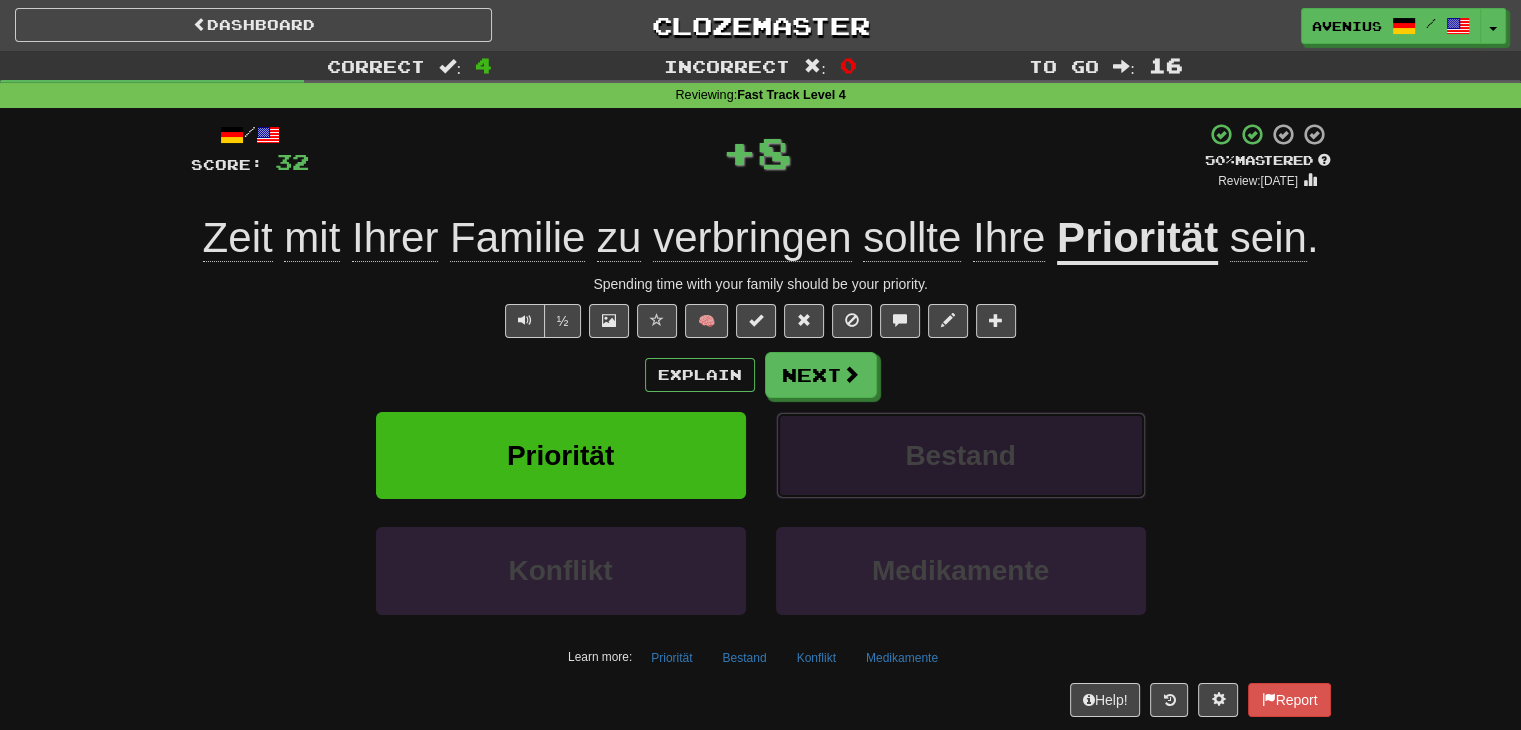 click on "Bestand" at bounding box center [961, 455] 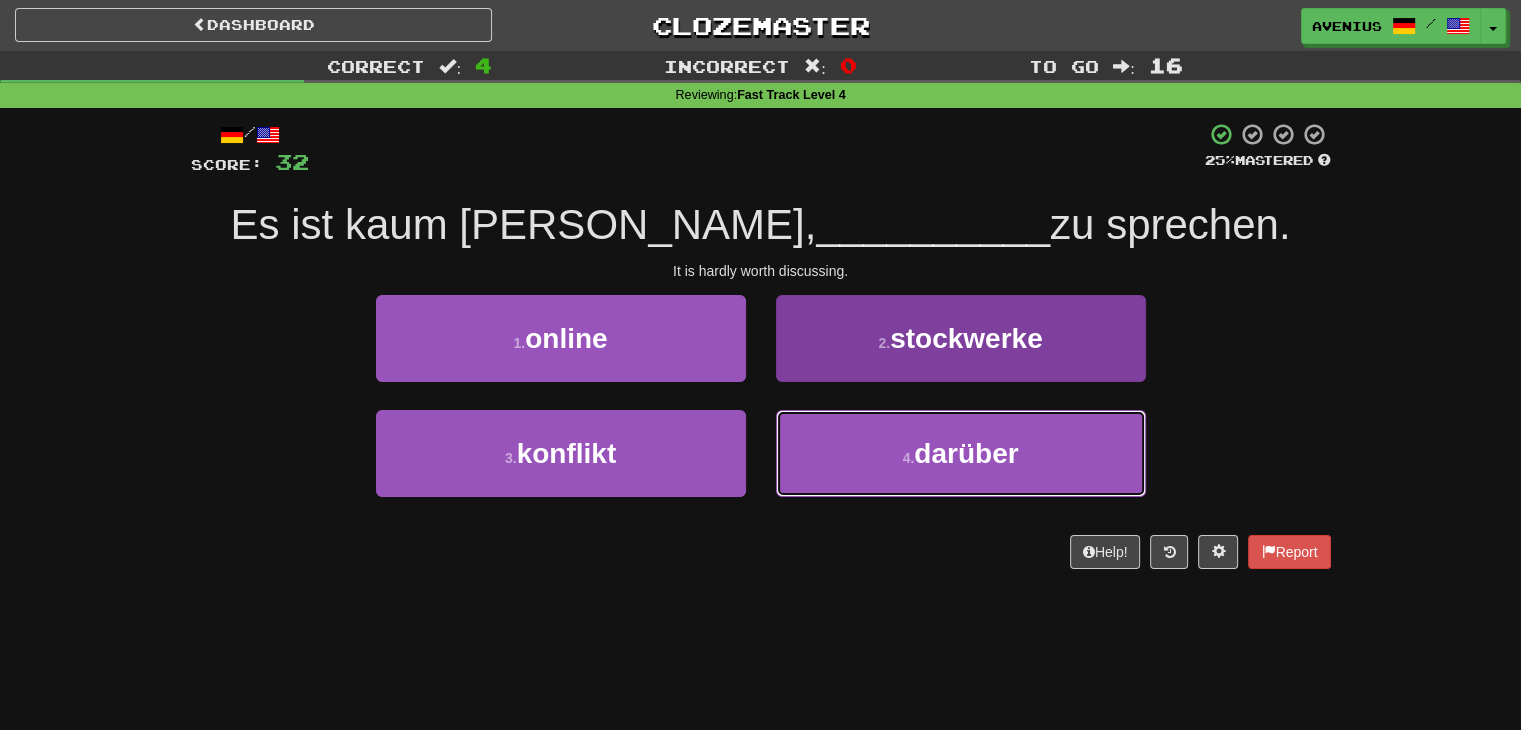 click on "4 .  darüber" at bounding box center [961, 453] 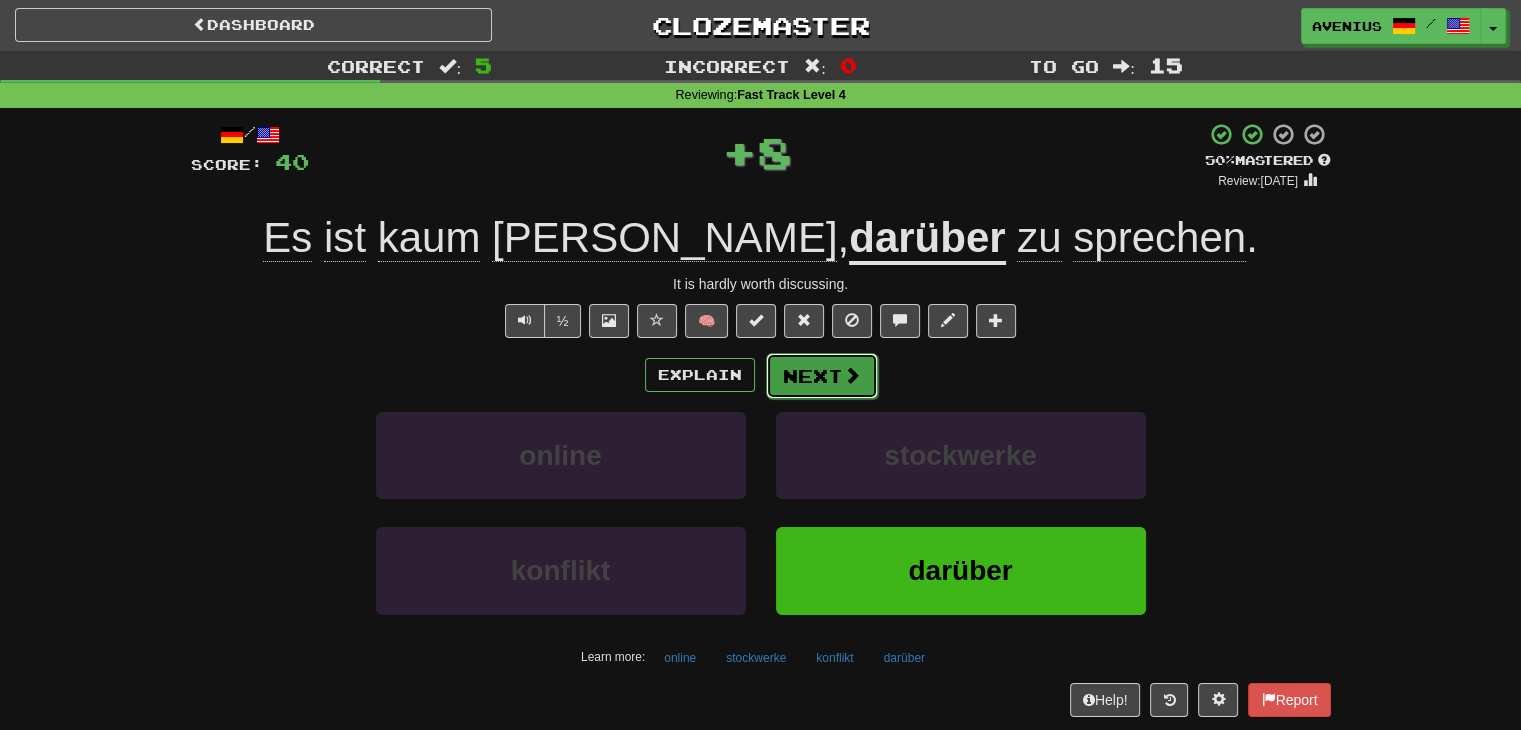 click on "Next" at bounding box center (822, 376) 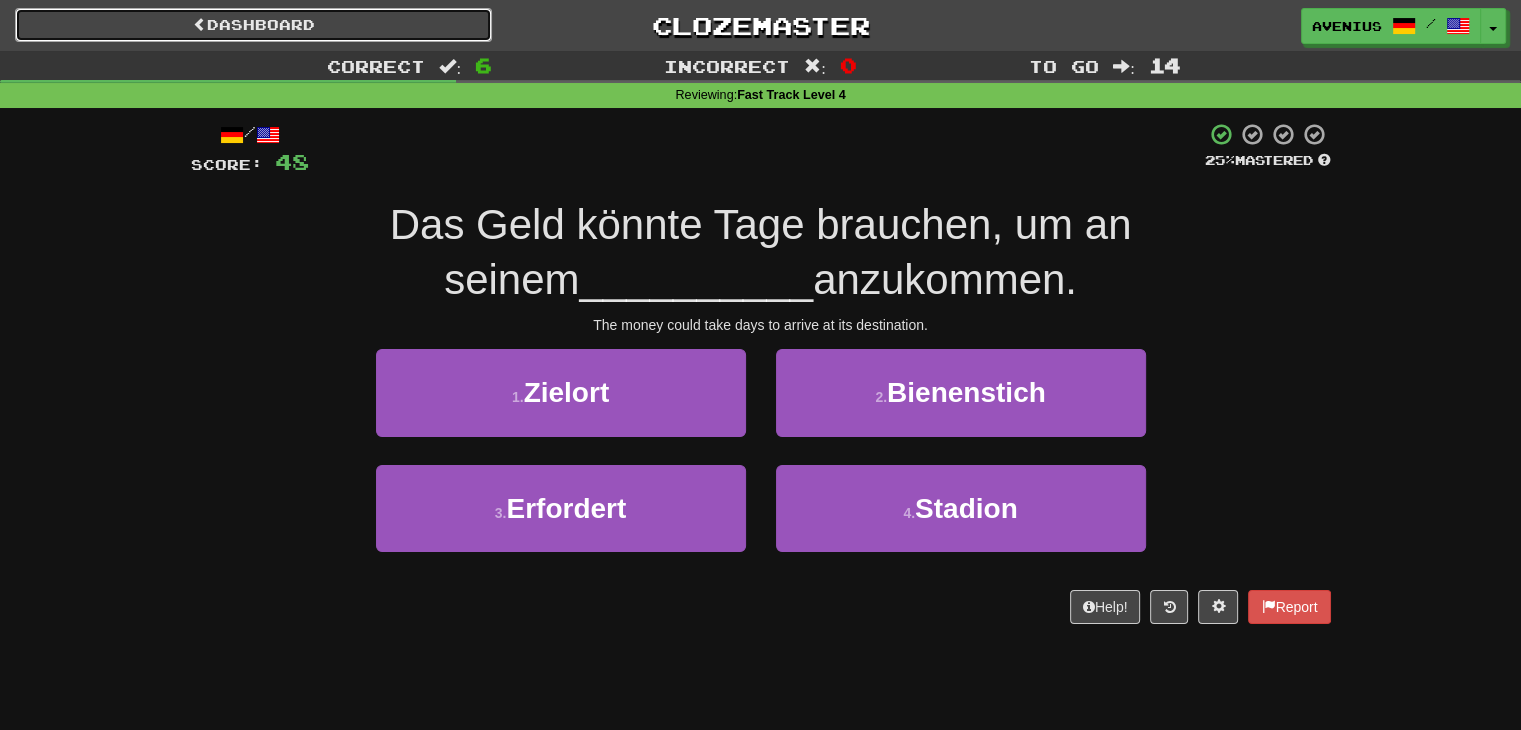 click on "Dashboard" at bounding box center [253, 25] 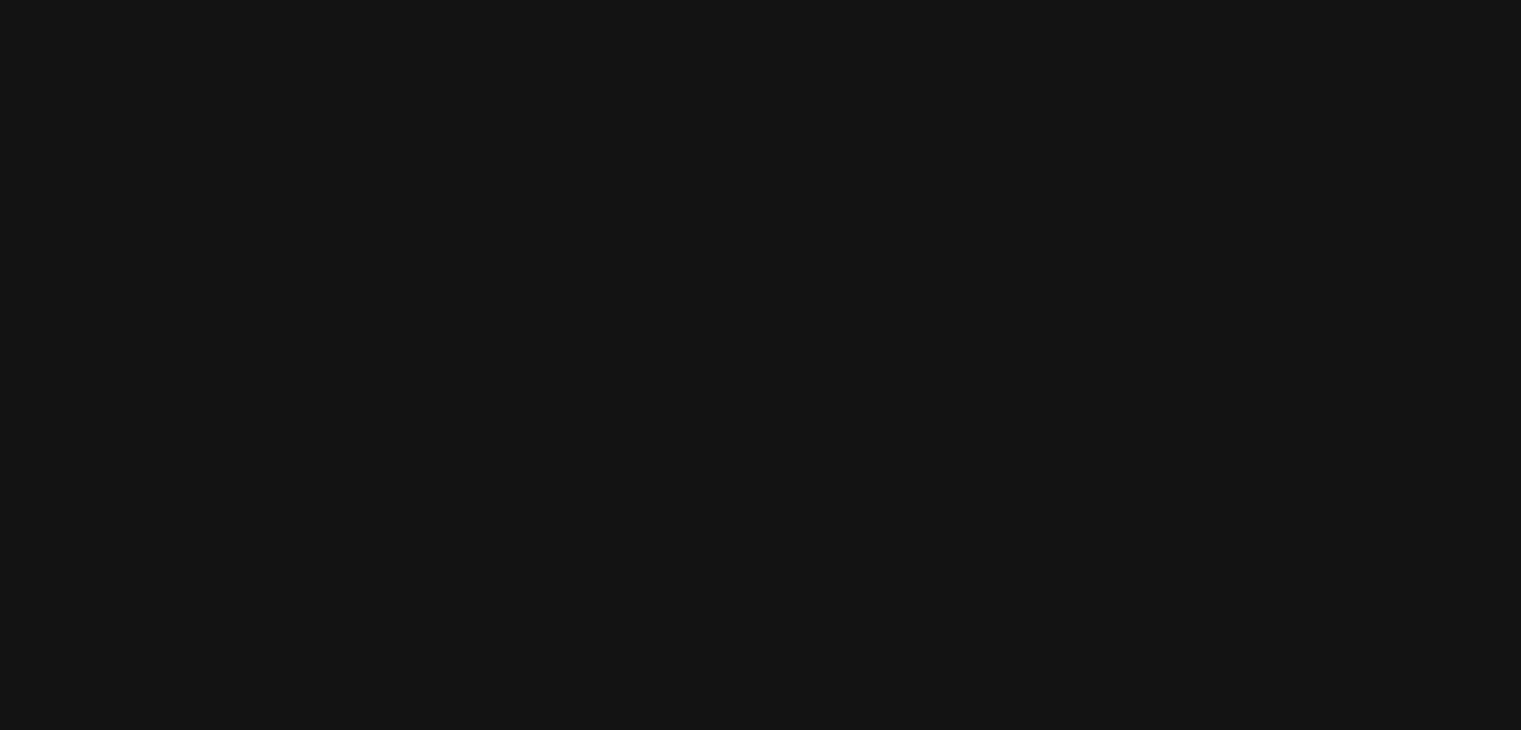 scroll, scrollTop: 0, scrollLeft: 0, axis: both 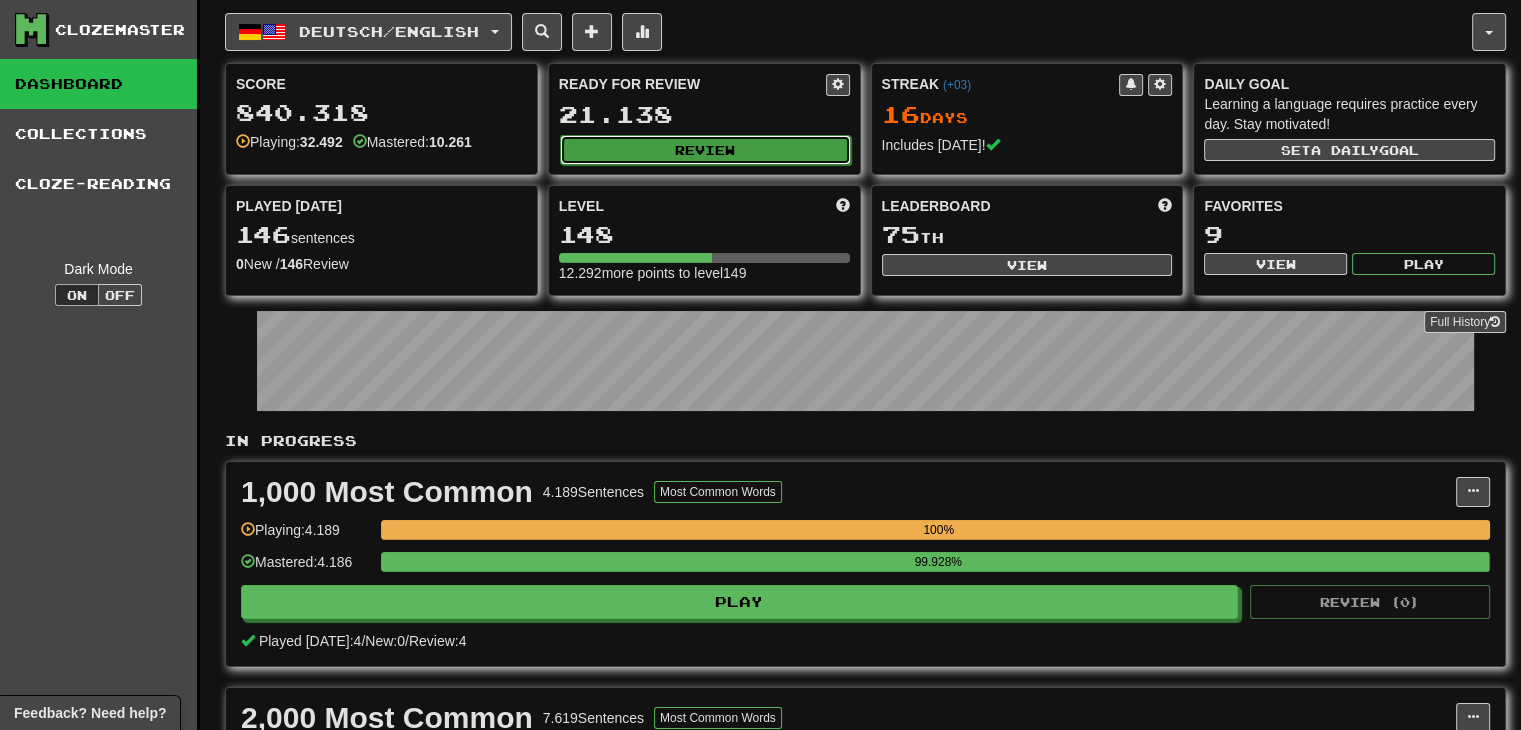 click on "Review" at bounding box center (705, 150) 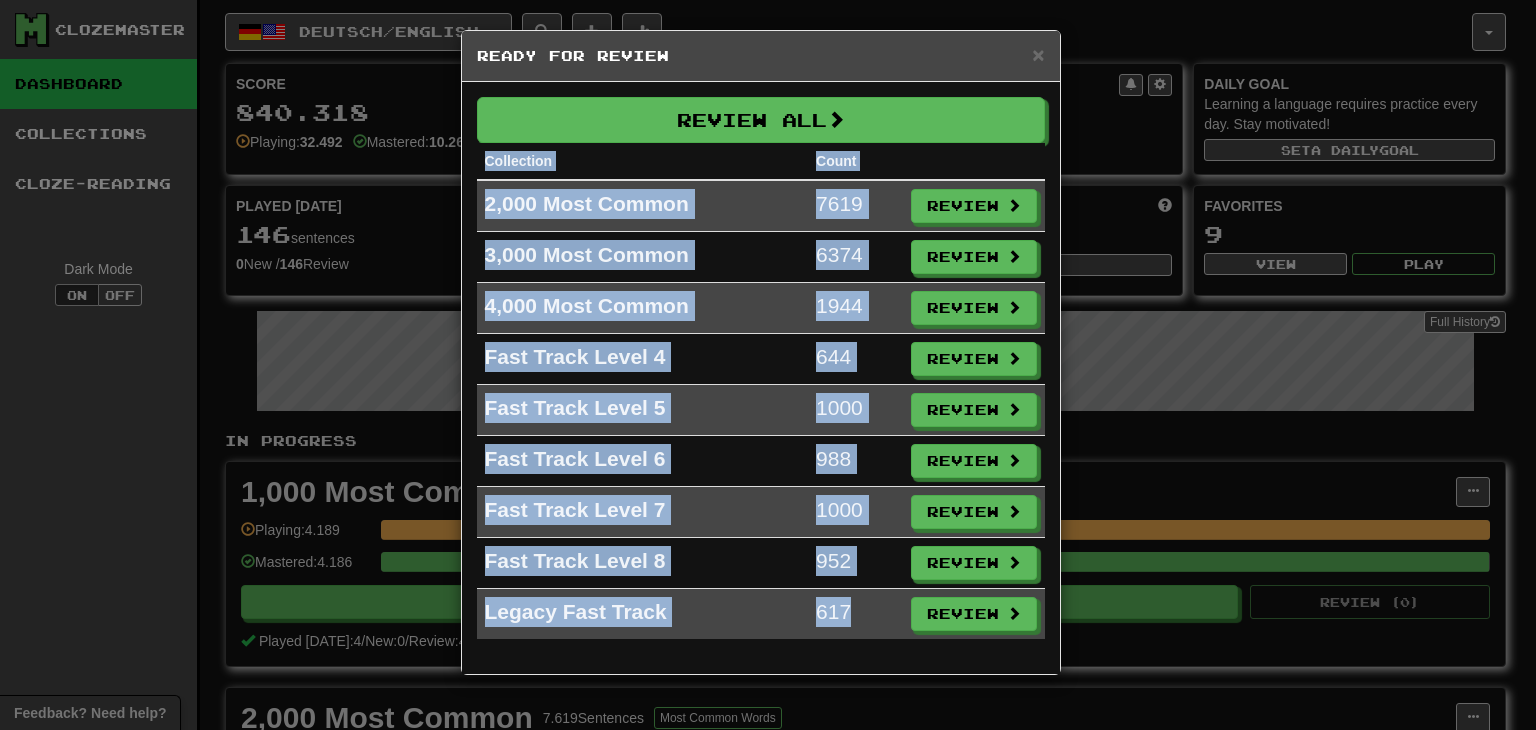click on "Legacy Fast Track 617 Review" at bounding box center [761, 614] 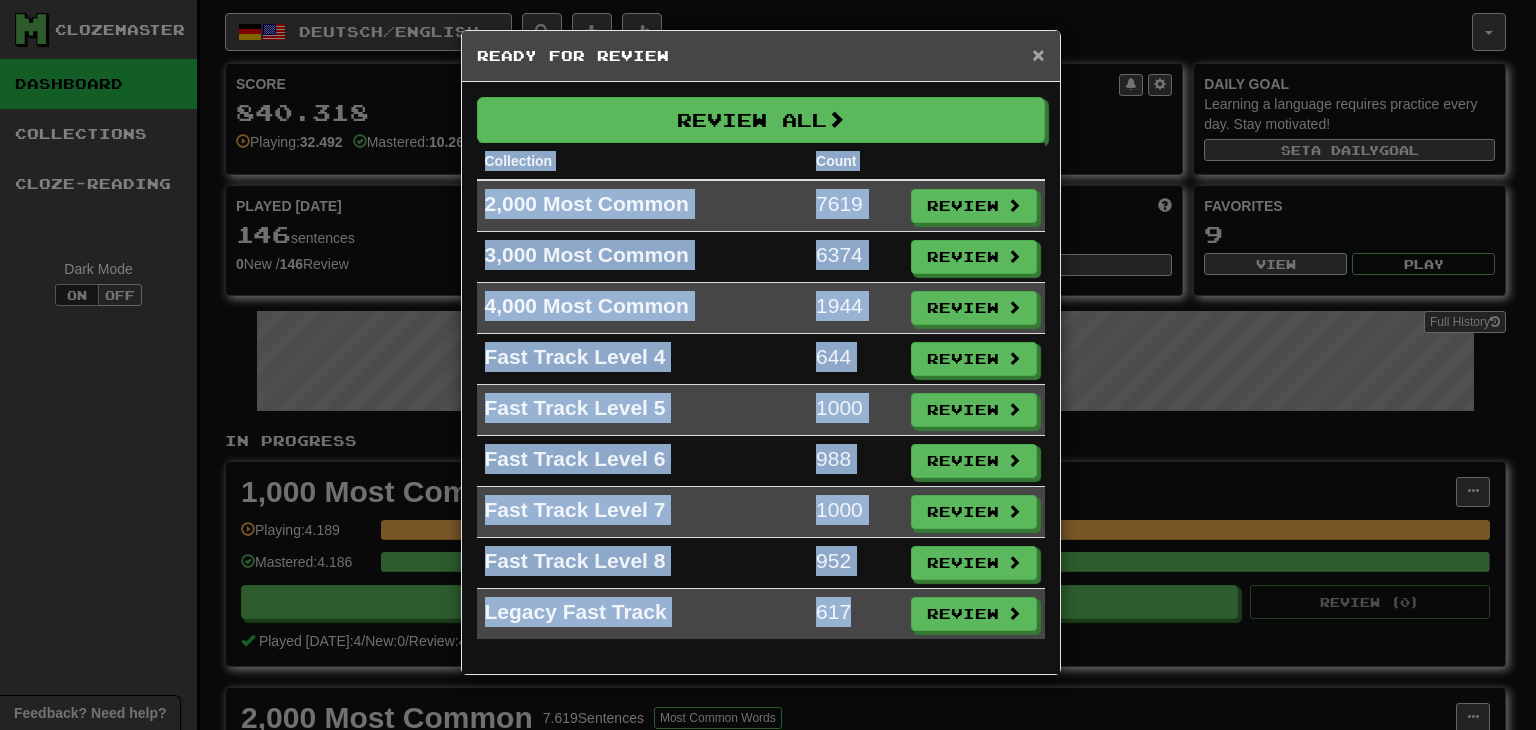 click on "×" at bounding box center (1038, 54) 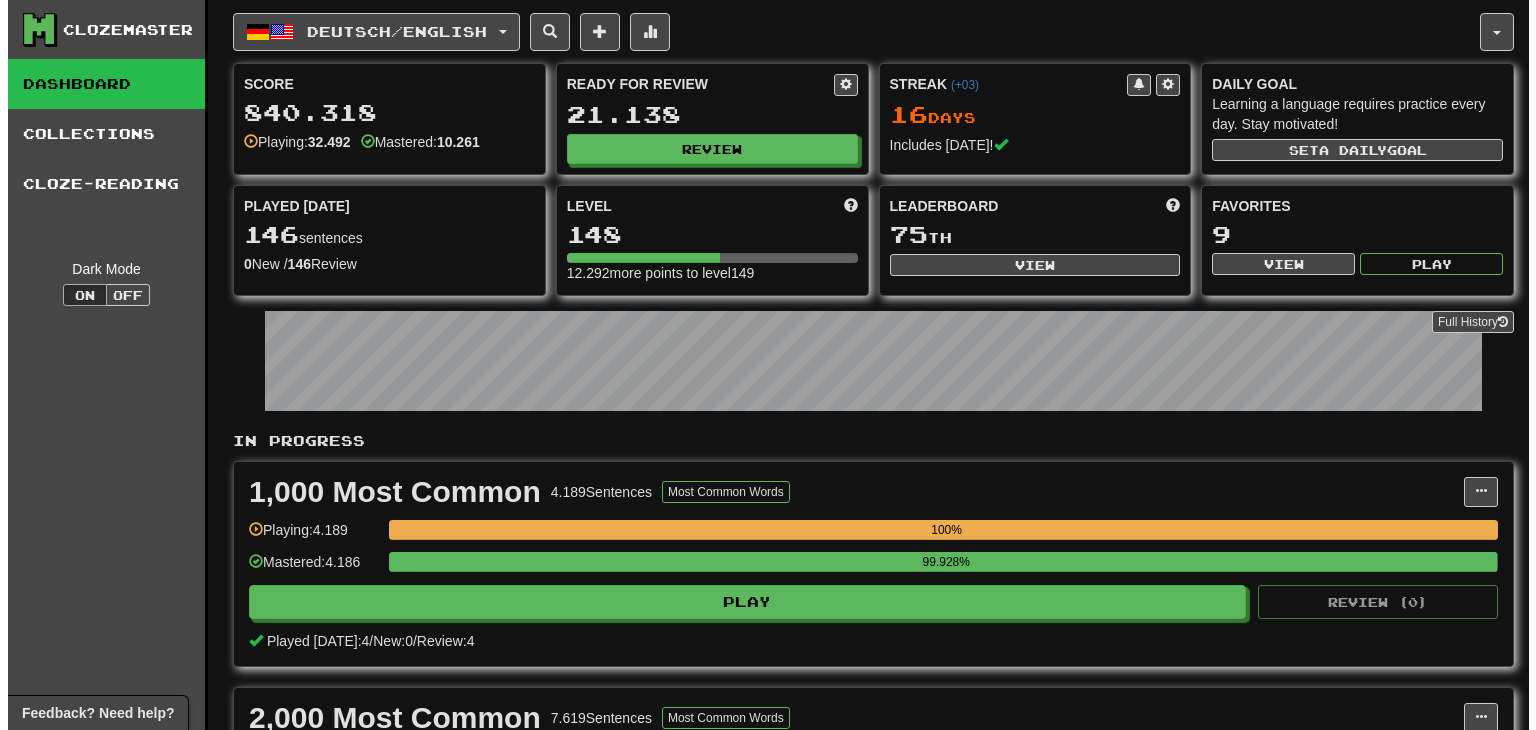 scroll, scrollTop: 0, scrollLeft: 0, axis: both 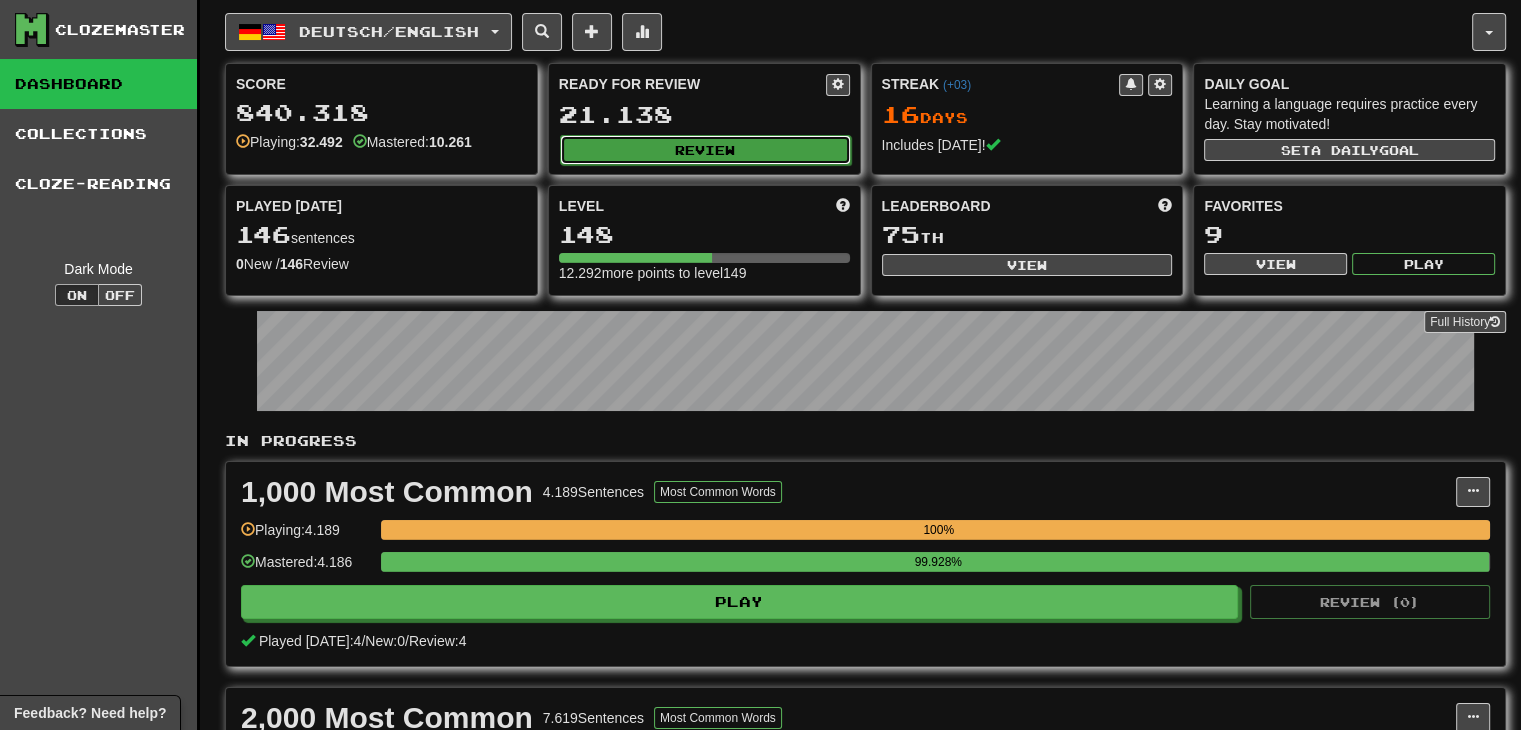click on "Review" at bounding box center [705, 150] 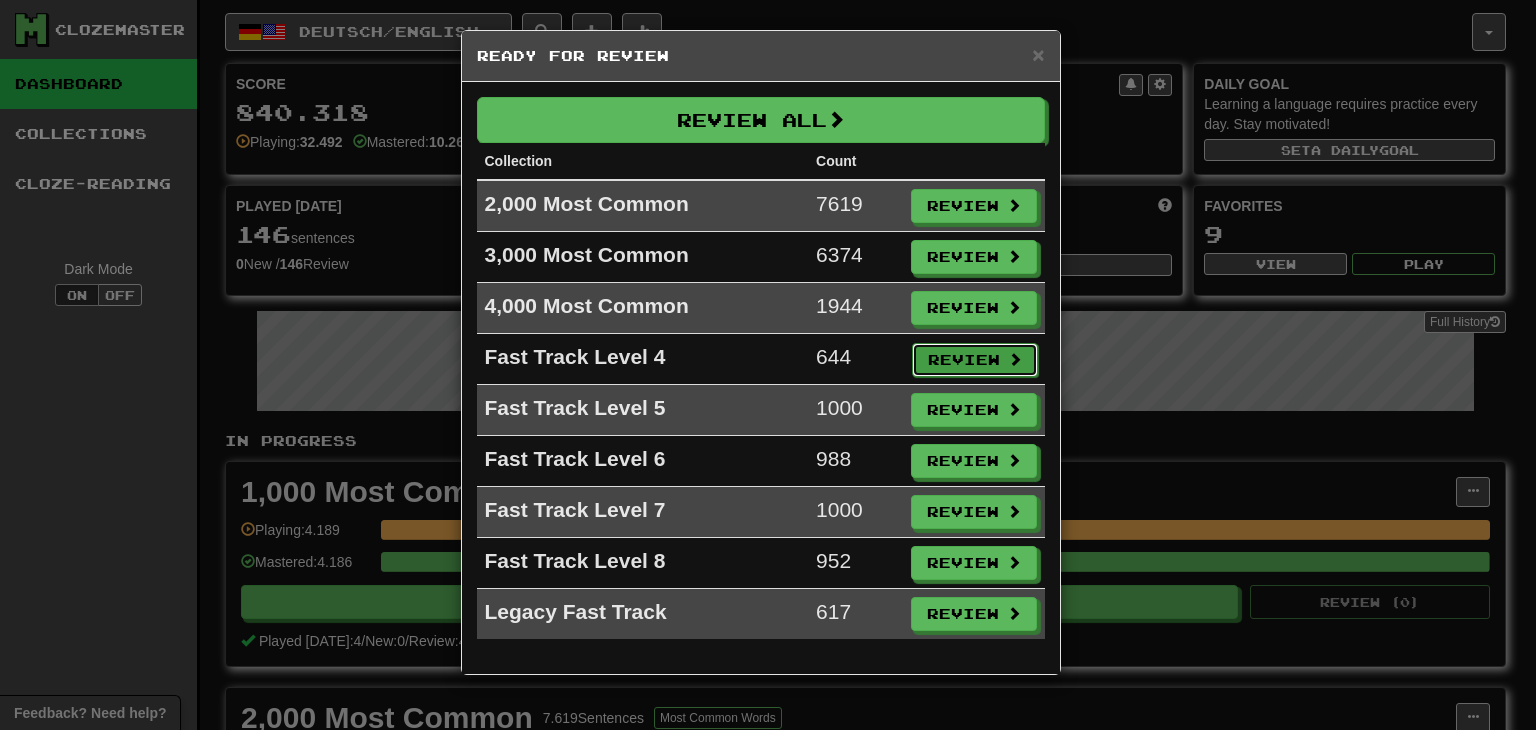 click on "Review" at bounding box center (975, 360) 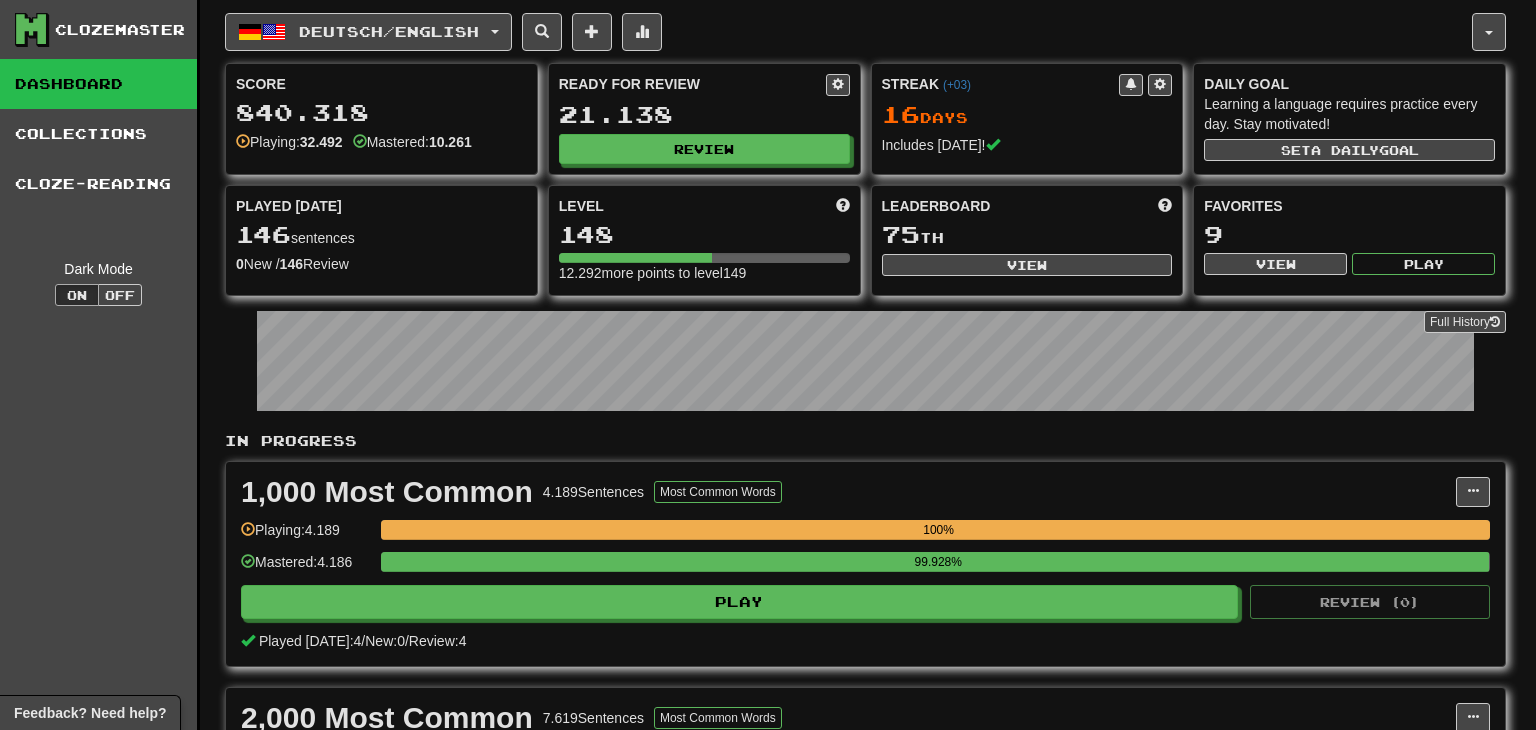 select on "**" 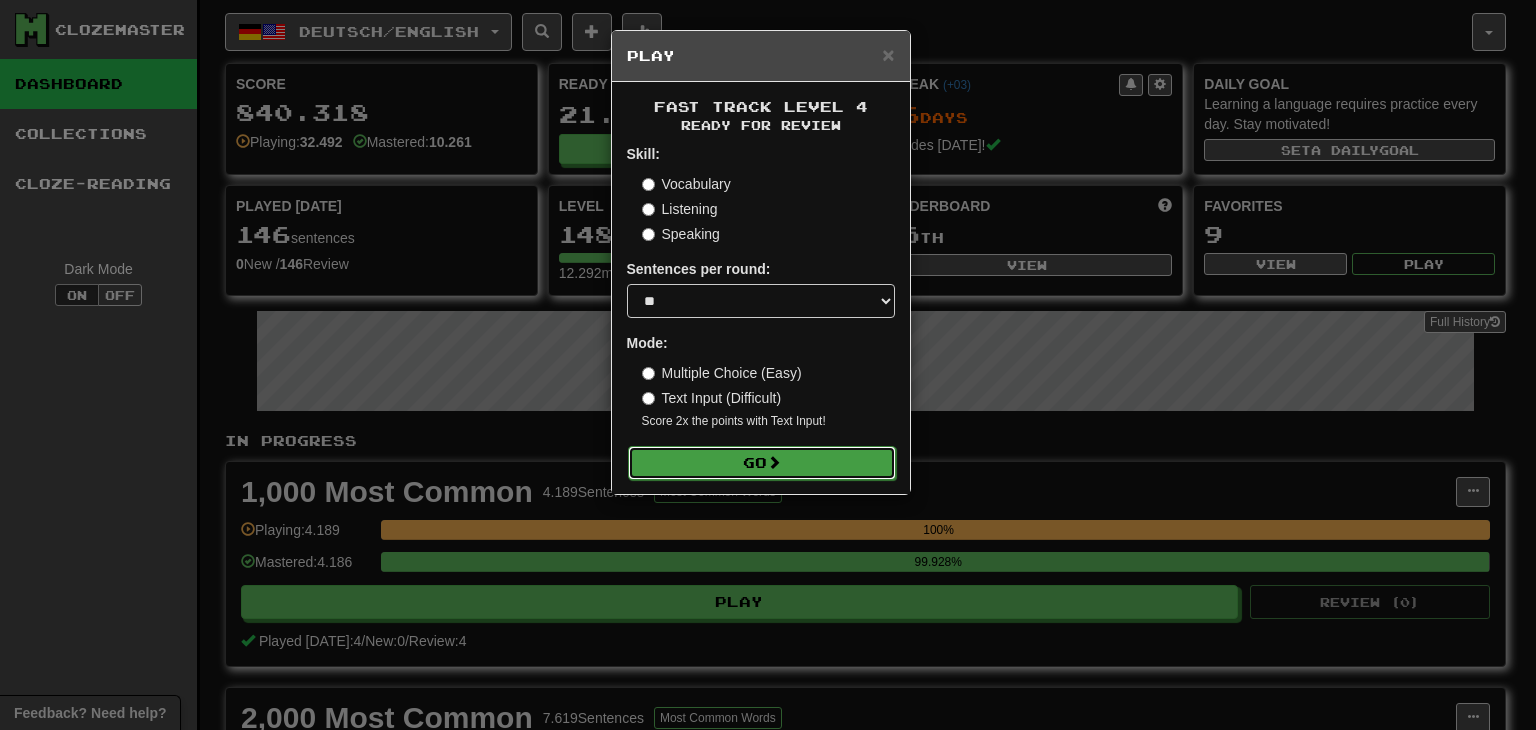 click on "Go" at bounding box center [762, 463] 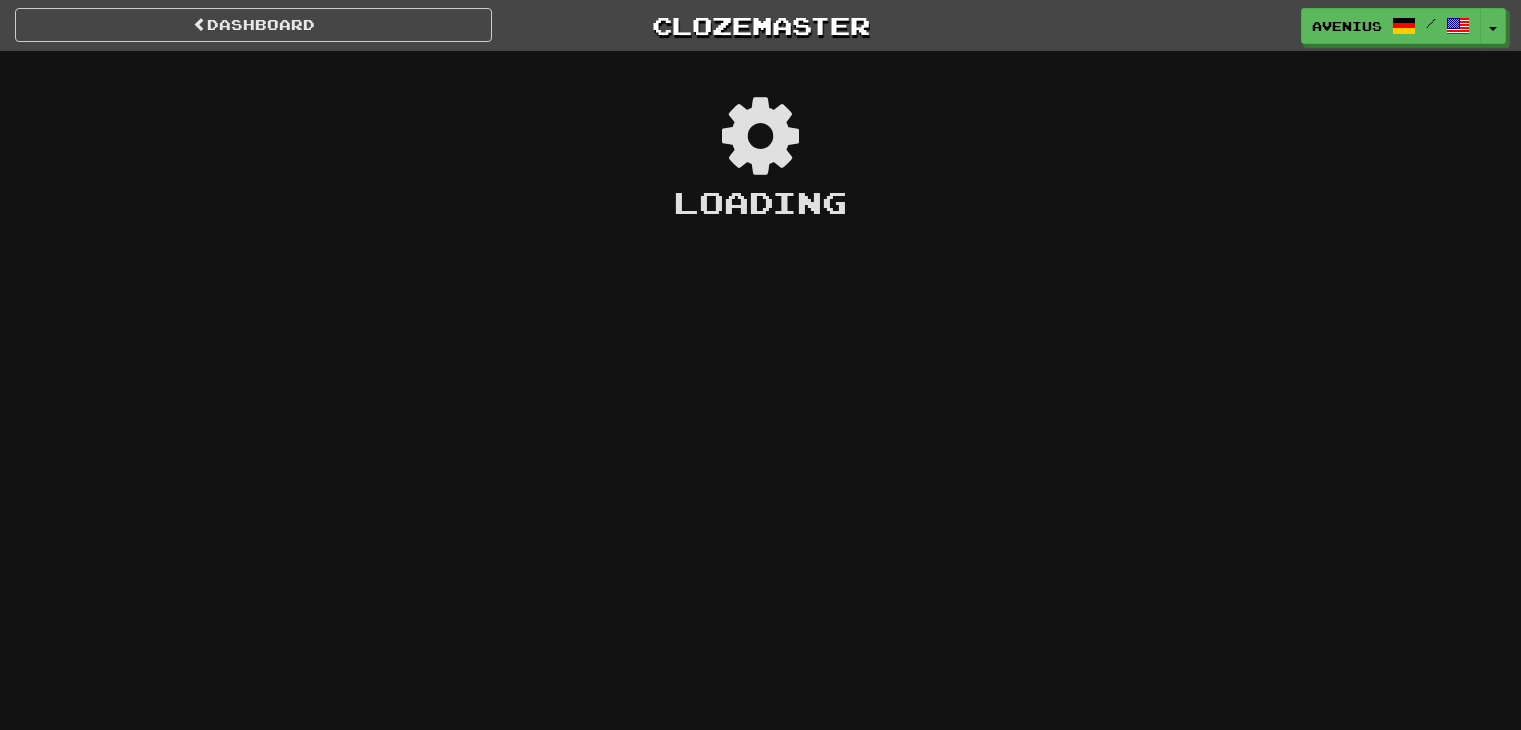 scroll, scrollTop: 0, scrollLeft: 0, axis: both 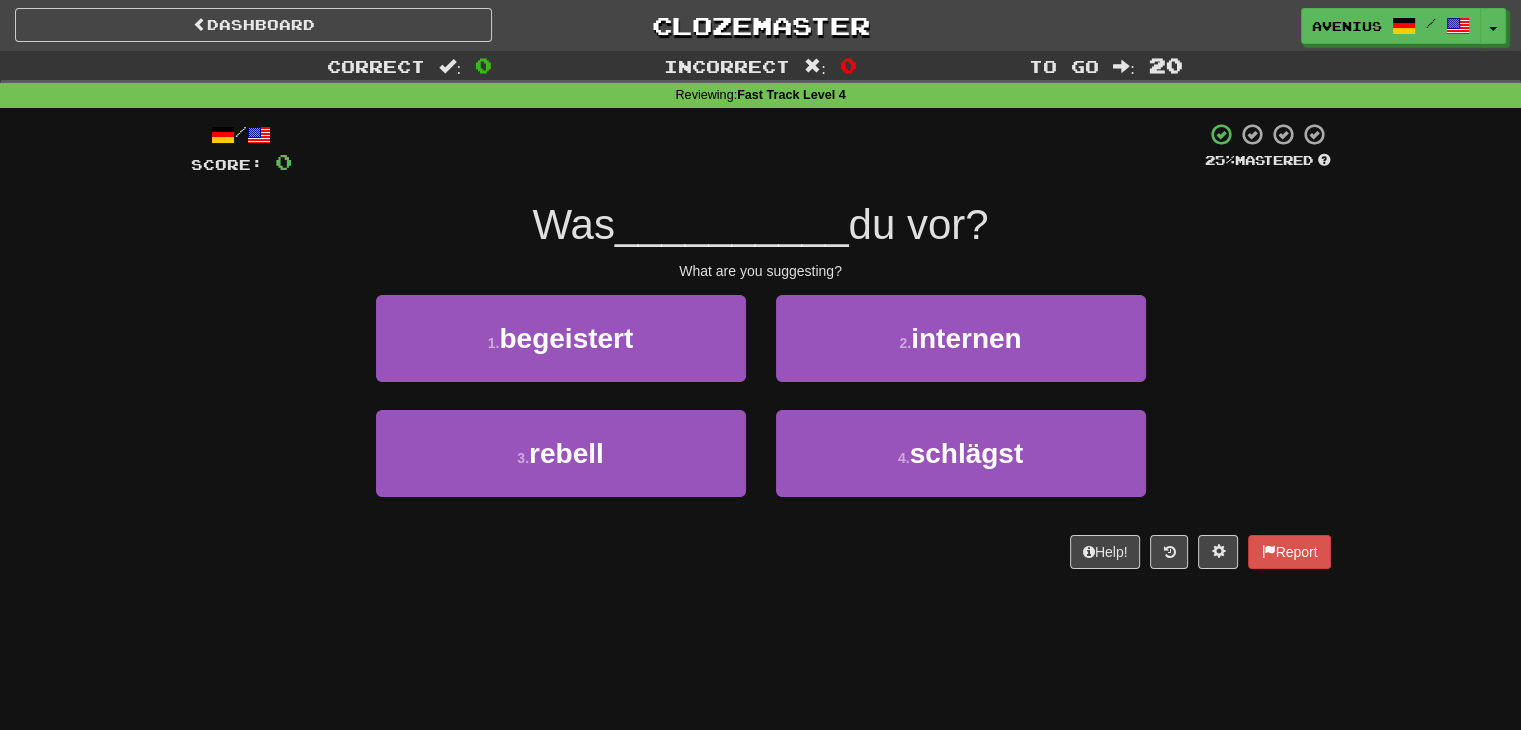click on "Correct   :   0 Incorrect   :   0 To go   :   20 Reviewing :  Fast Track Level 4  /  Score:   0 25 %  Mastered Was  __________  du vor? What are you suggesting? 1 .  begeistert 2 .  internen 3 .  rebell 4 .  schlägst  Help!  Report" at bounding box center (760, 324) 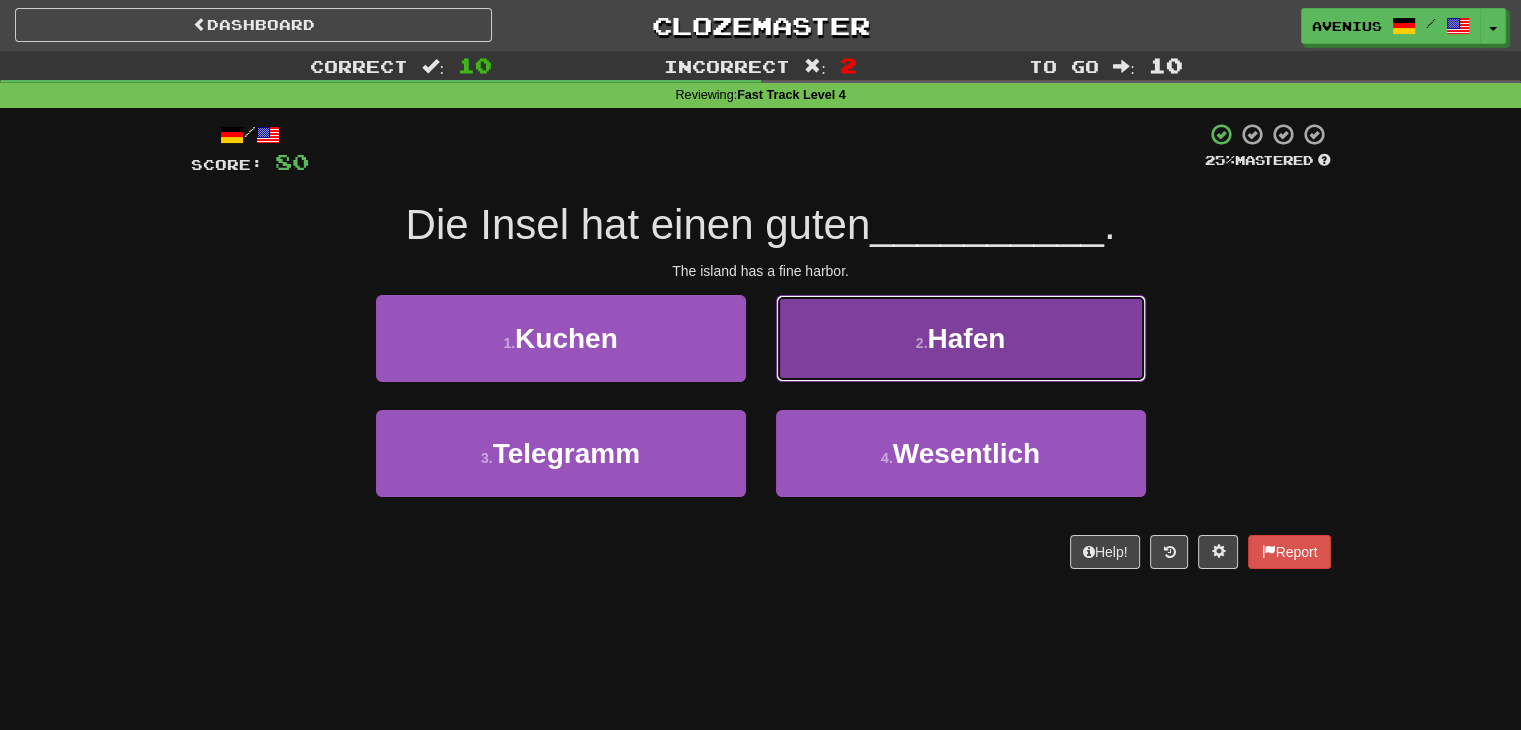 click on "2 .  Hafen" at bounding box center (961, 338) 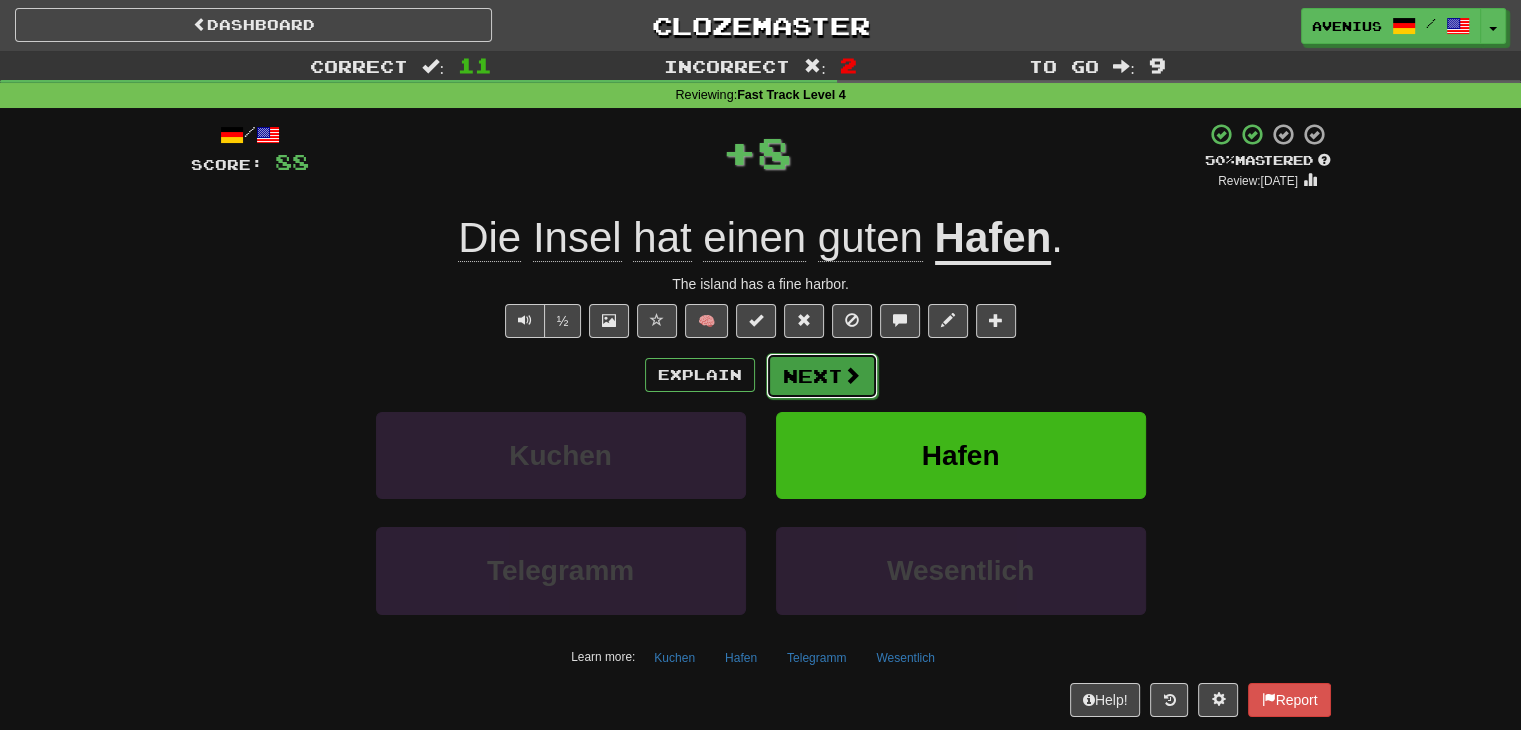 drag, startPoint x: 833, startPoint y: 369, endPoint x: 817, endPoint y: 383, distance: 21.260292 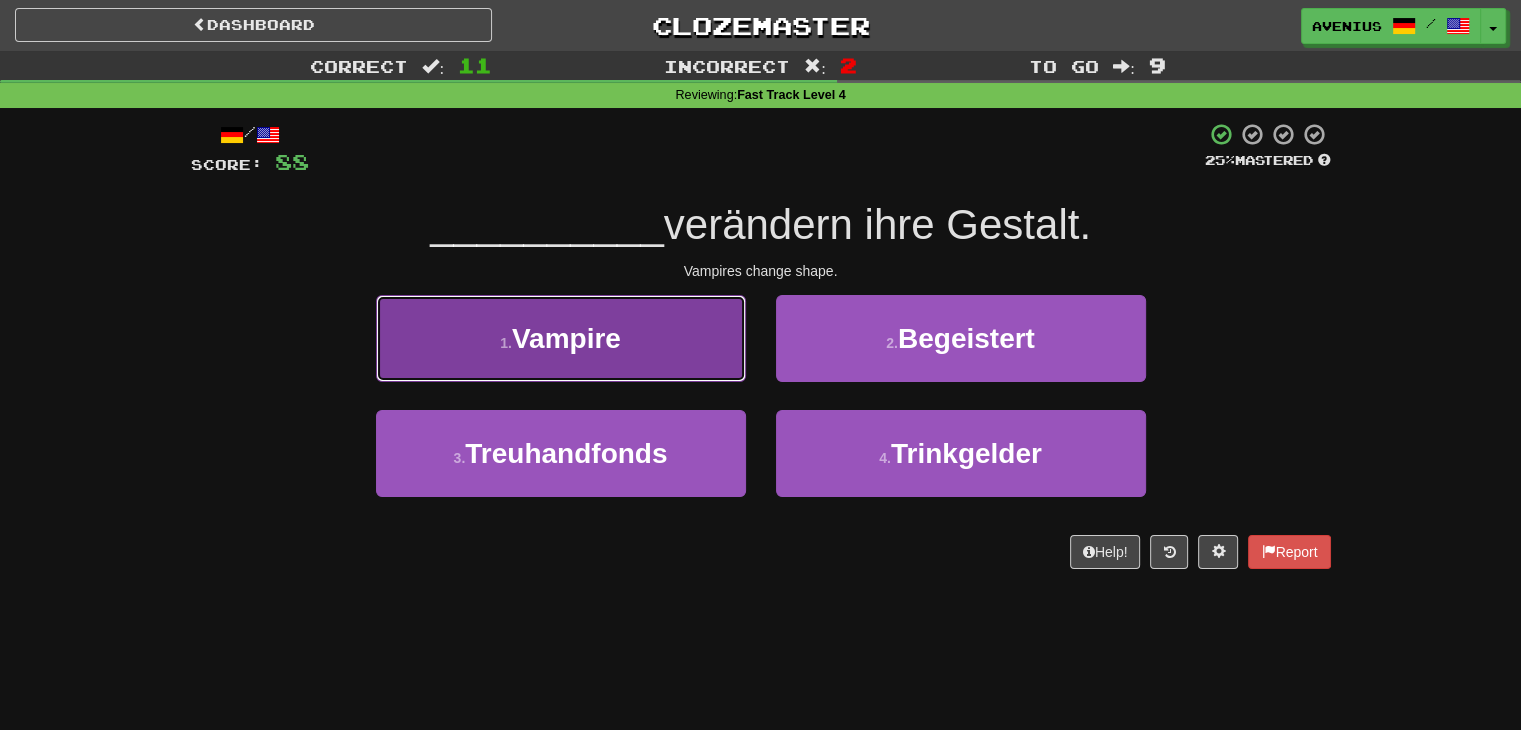 click on "1 .  Vampire" at bounding box center [561, 338] 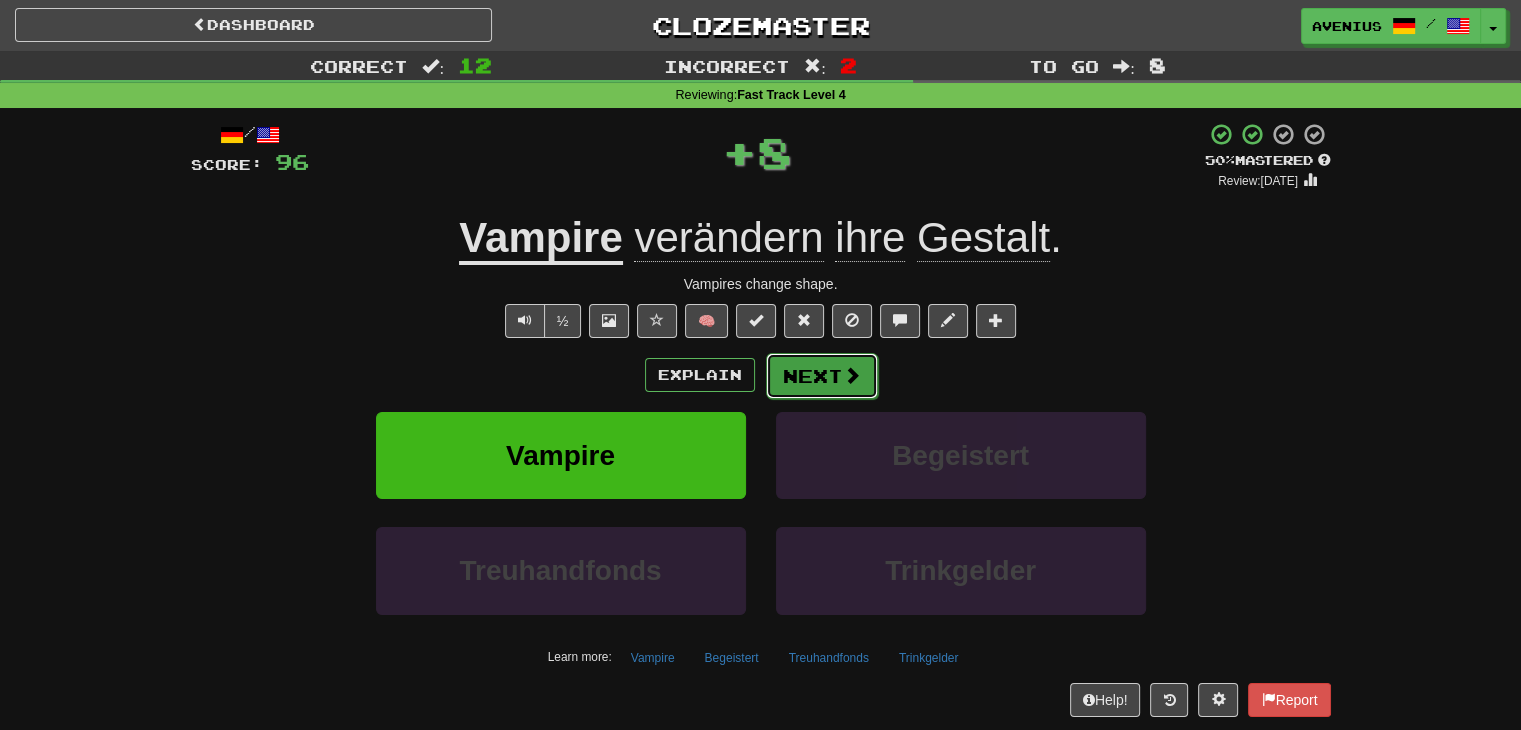 click on "Next" at bounding box center [822, 376] 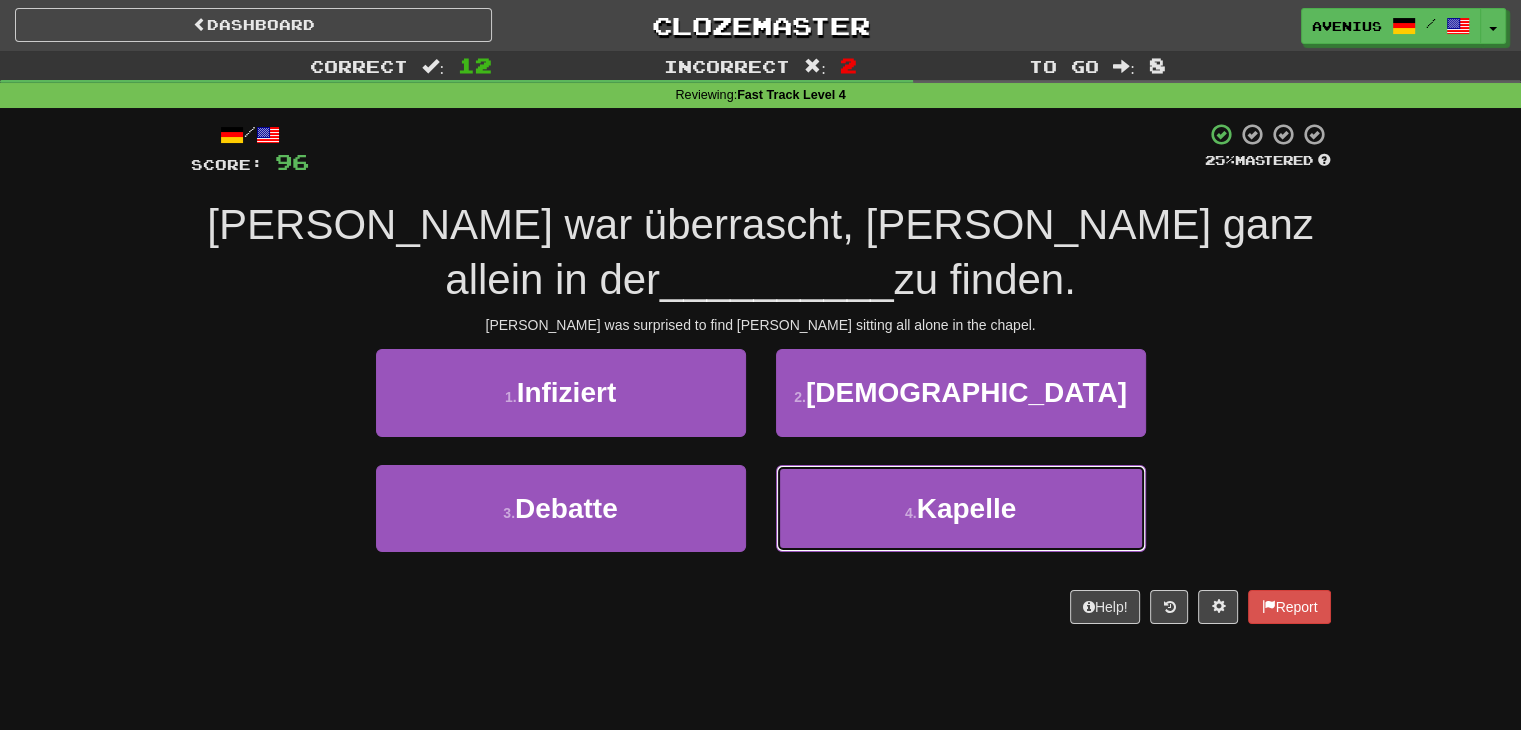drag, startPoint x: 837, startPoint y: 484, endPoint x: 835, endPoint y: 465, distance: 19.104973 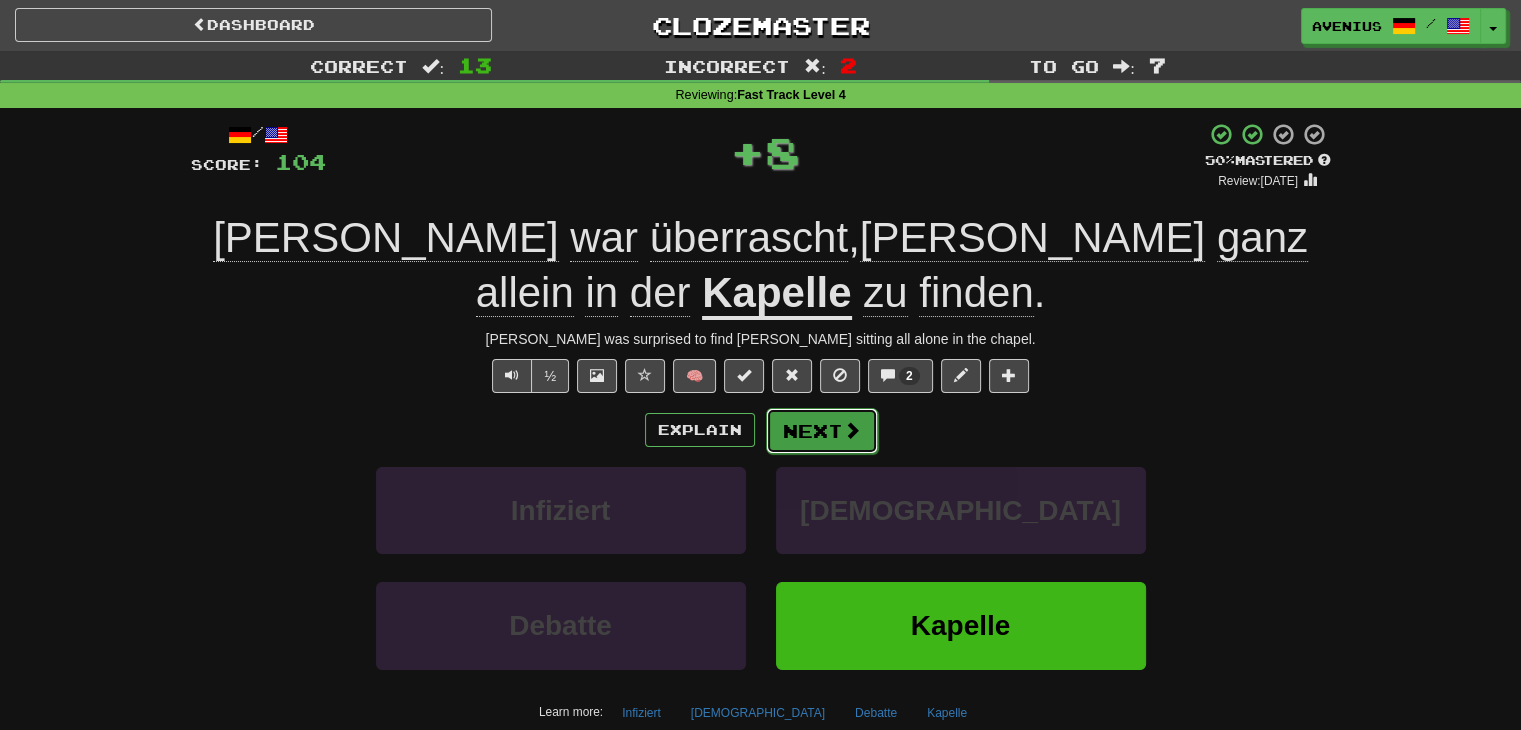 click on "Next" at bounding box center [822, 431] 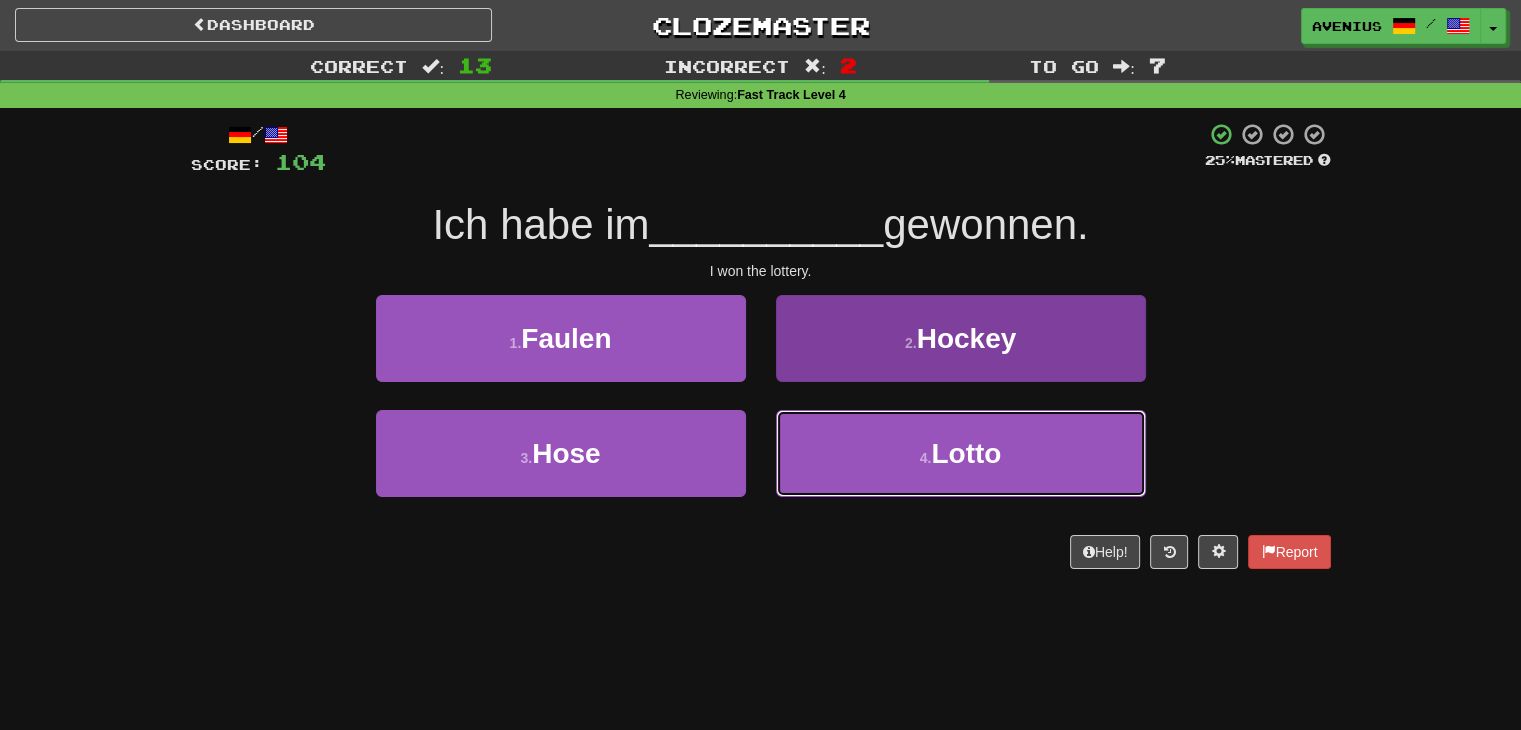 drag, startPoint x: 830, startPoint y: 447, endPoint x: 822, endPoint y: 433, distance: 16.124516 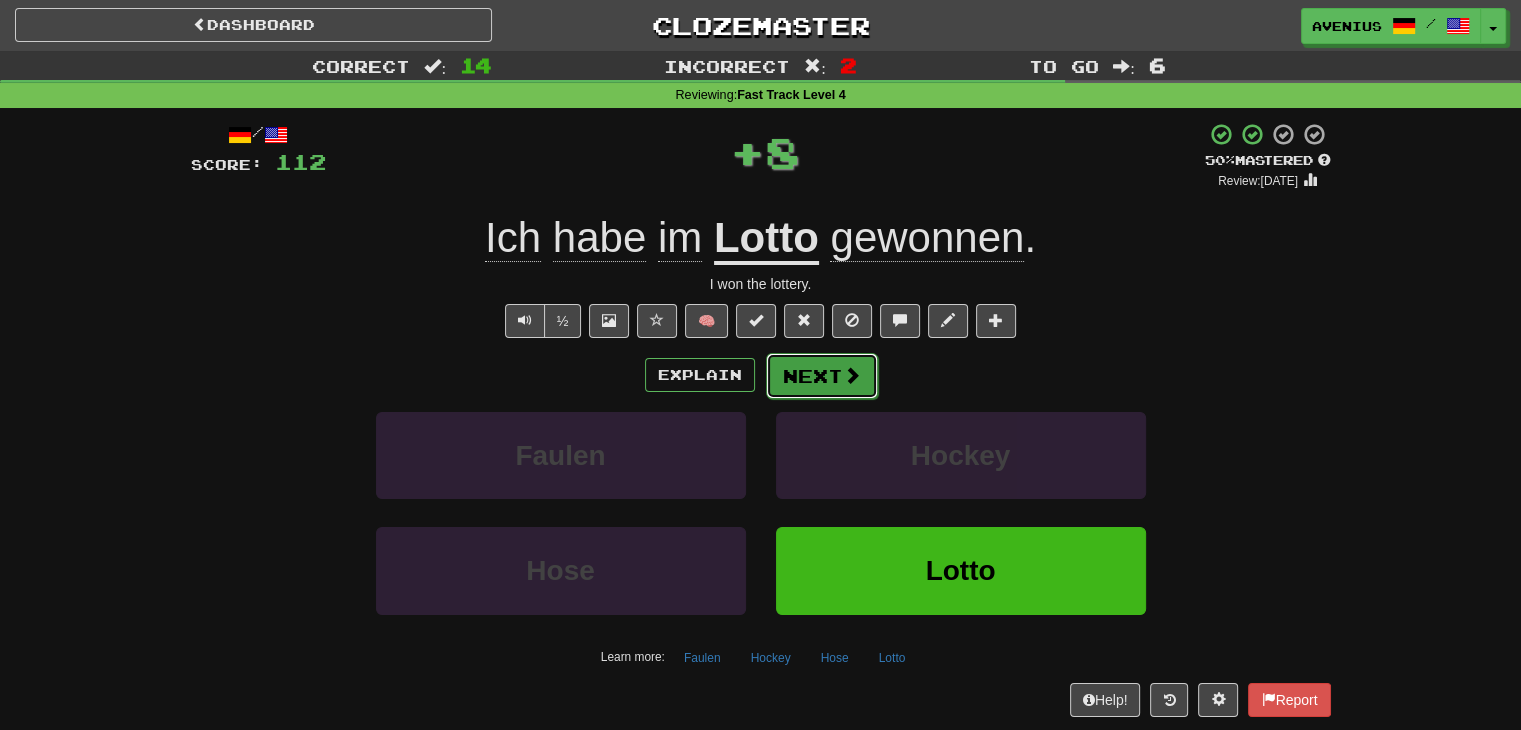 click on "Next" at bounding box center (822, 376) 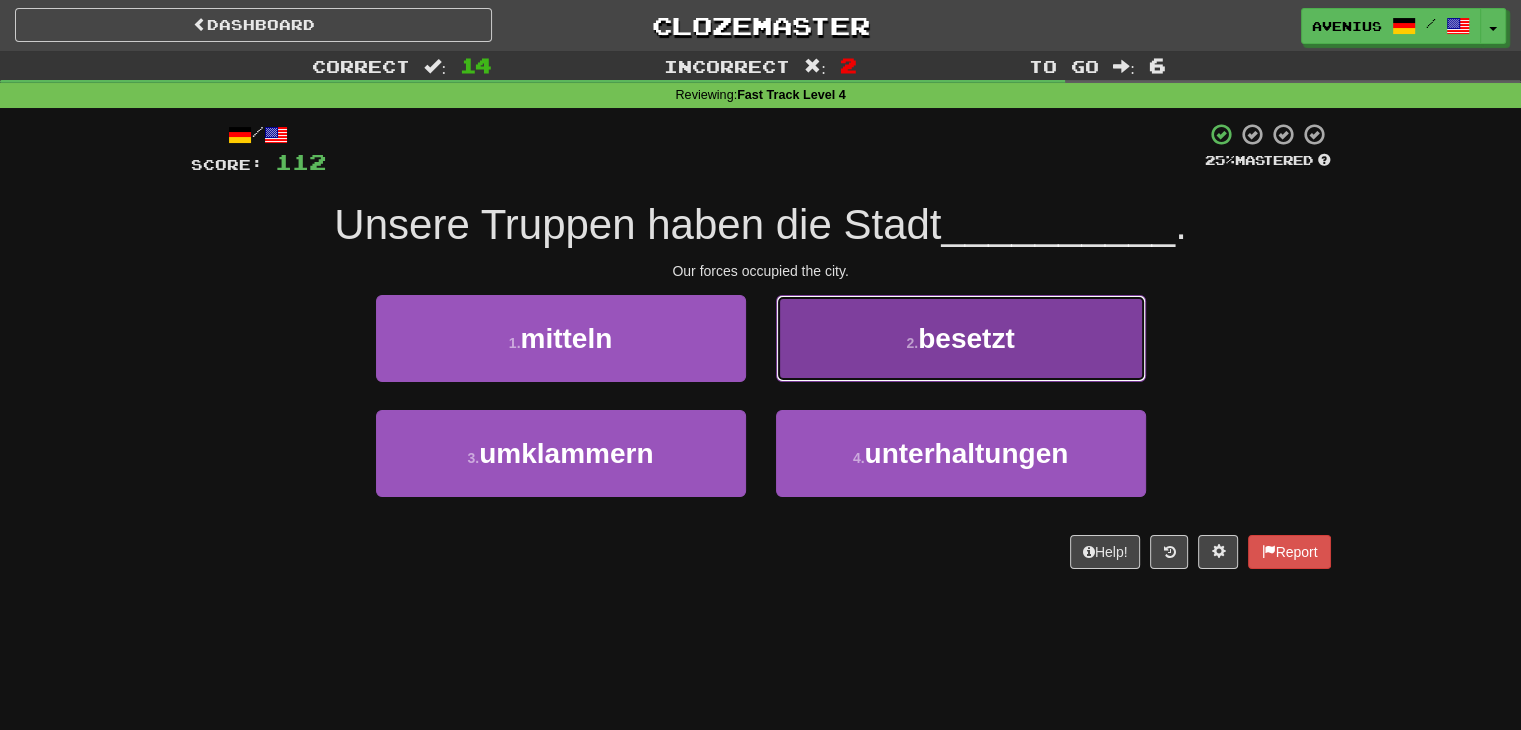 click on "2 .  besetzt" at bounding box center (961, 338) 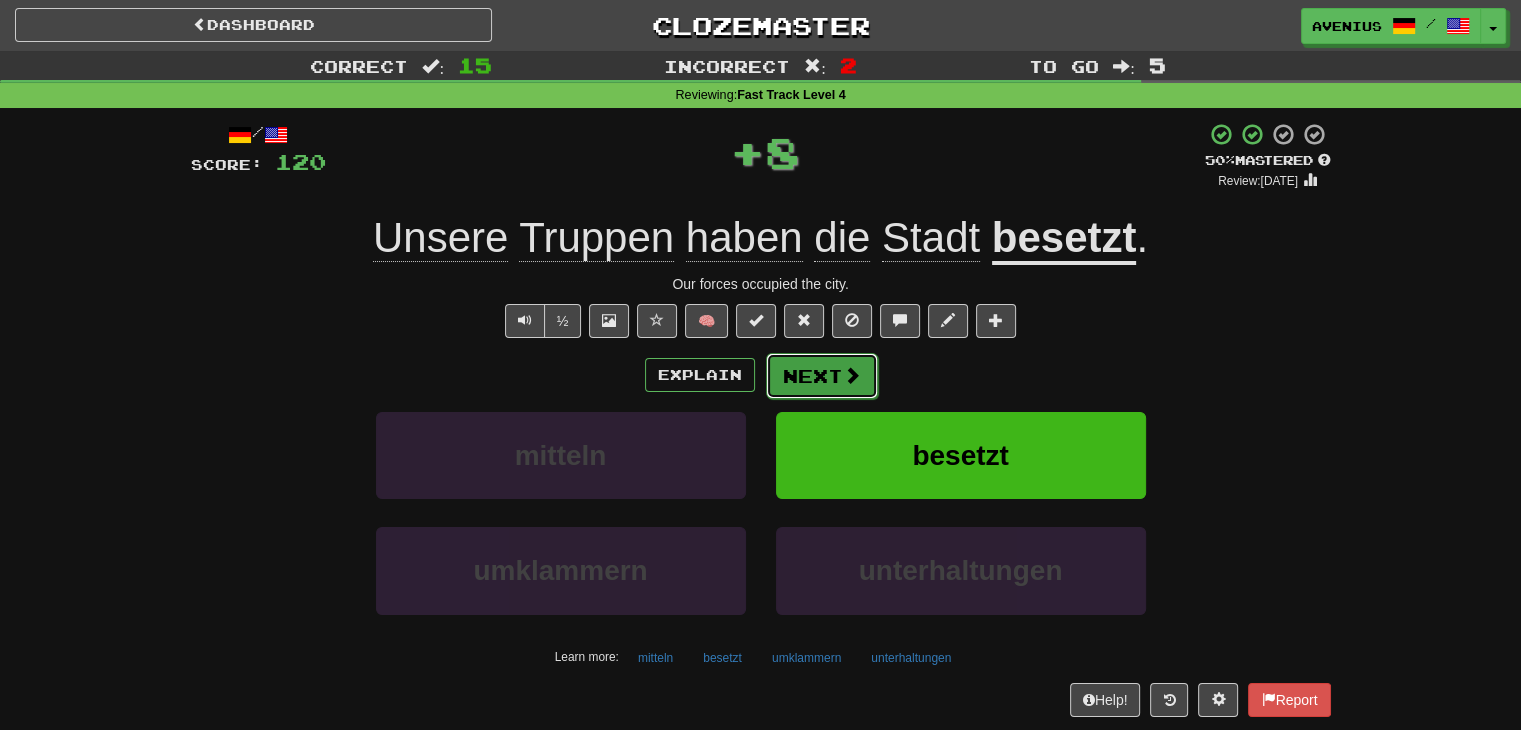 click on "Next" at bounding box center (822, 376) 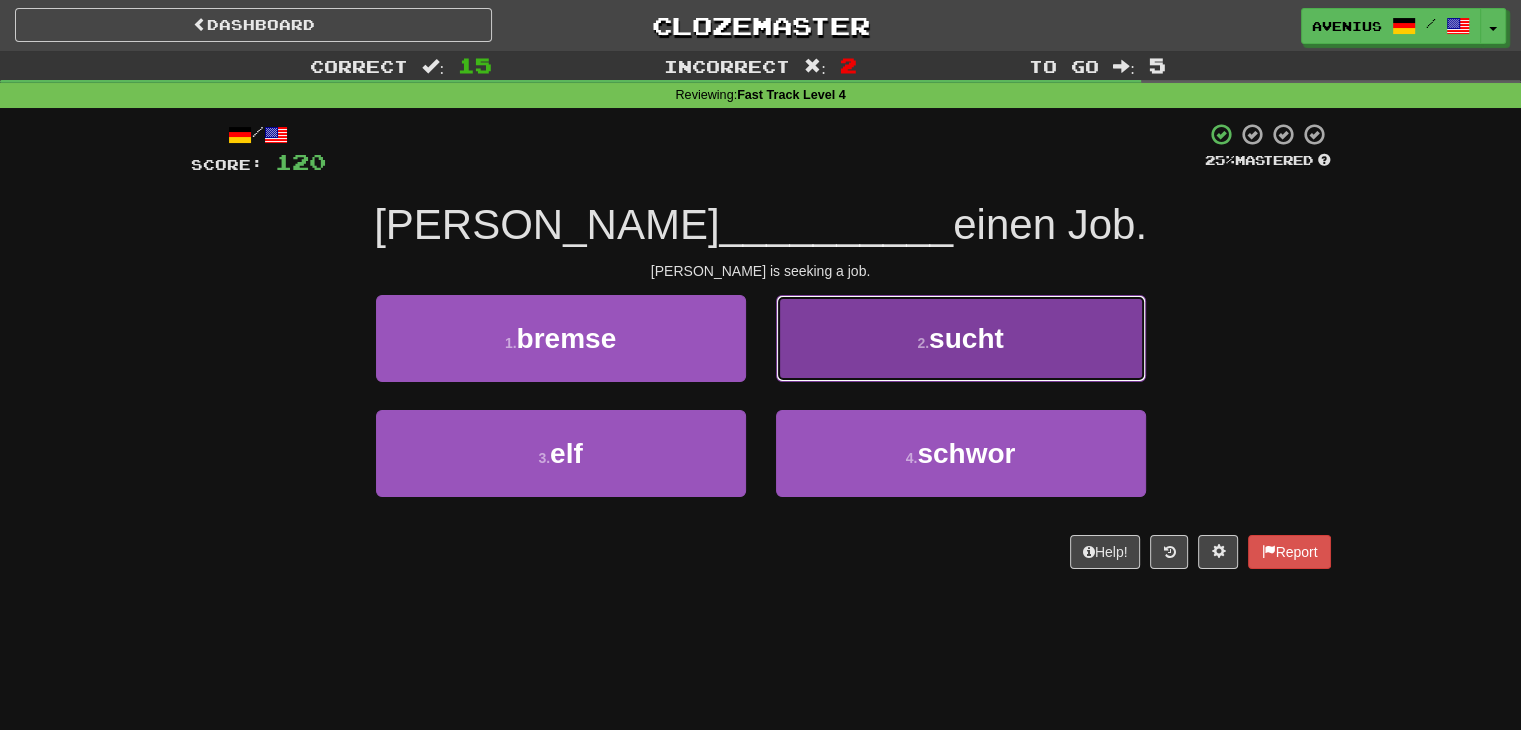 click on "2 .  sucht" at bounding box center (961, 338) 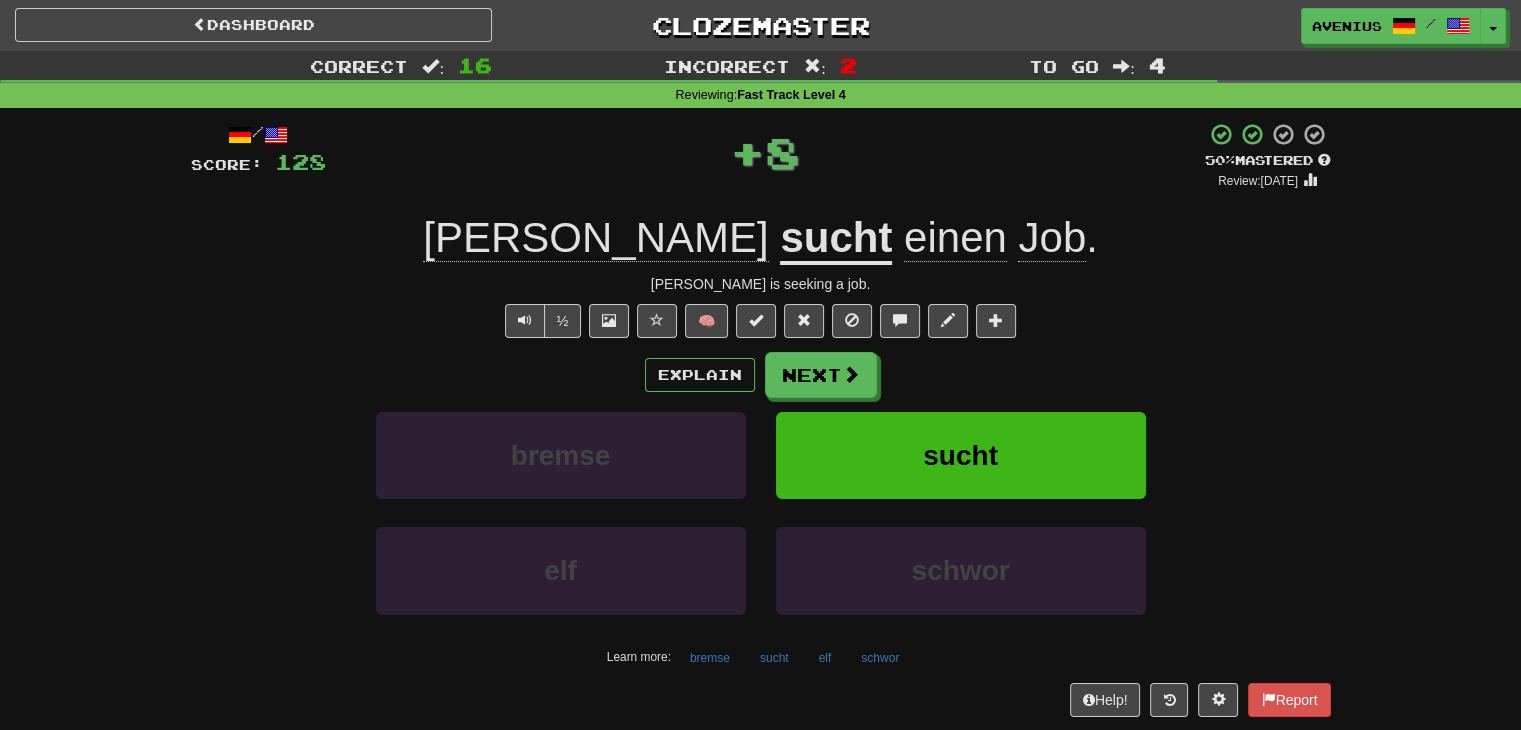 click on "Next" at bounding box center [821, 375] 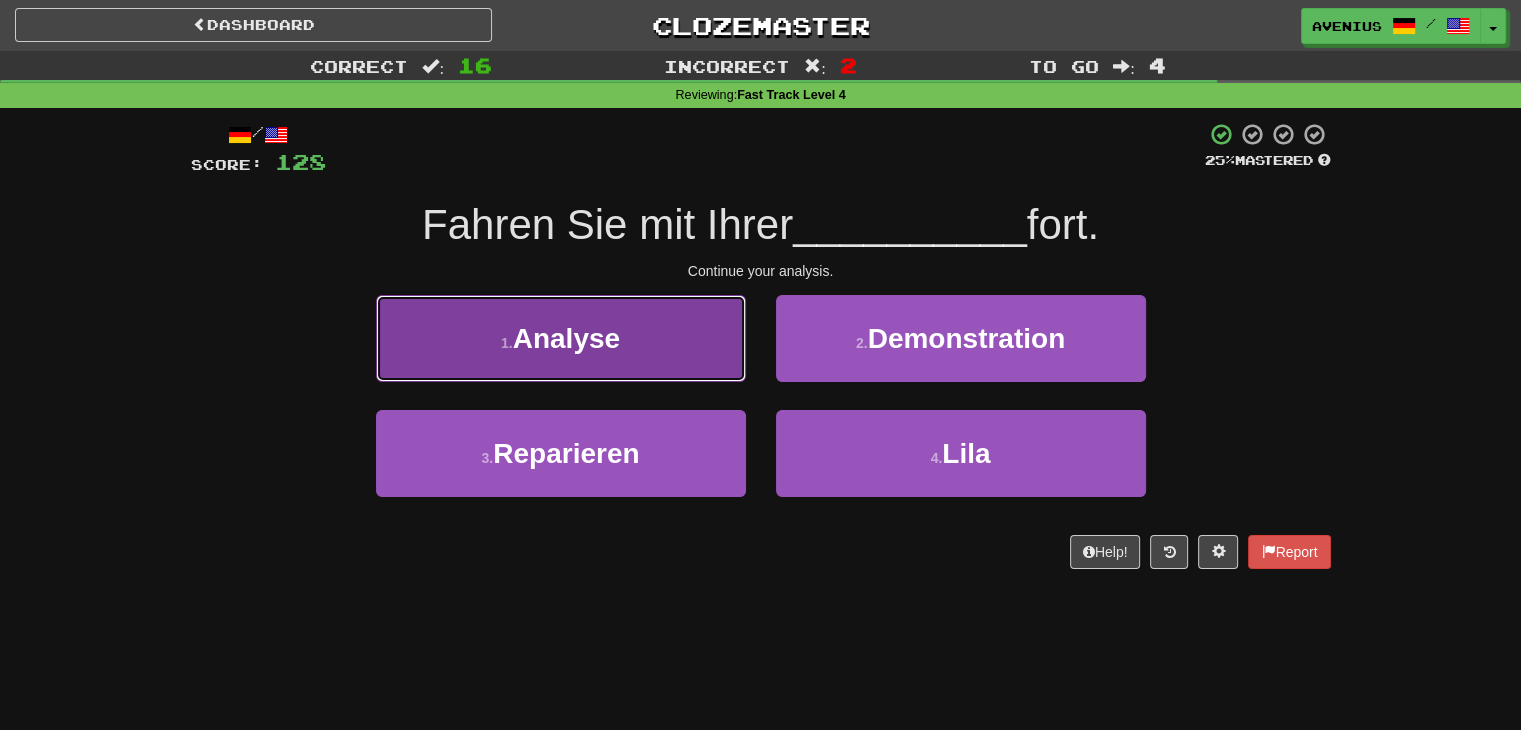 click on "1 .  Analyse" at bounding box center (561, 338) 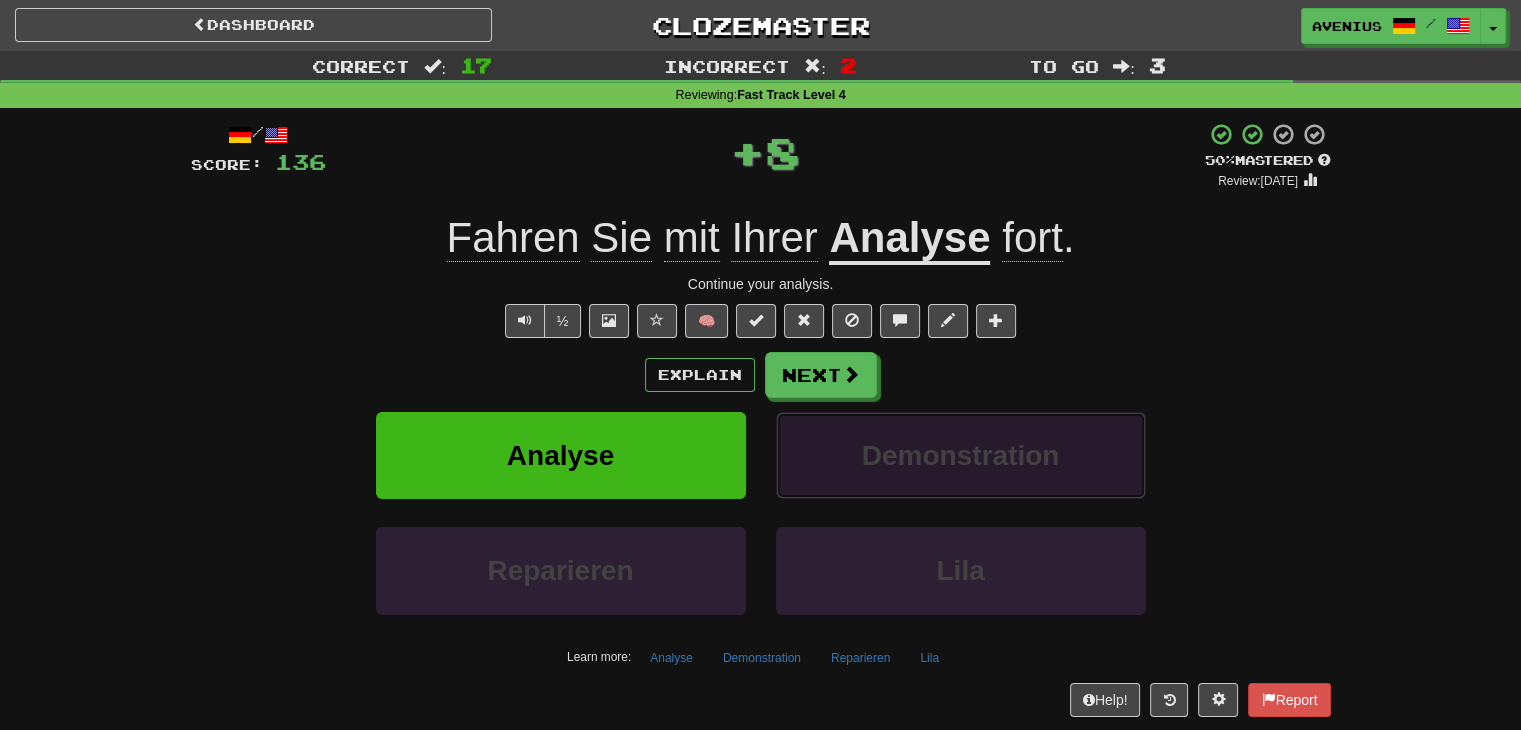 click on "Demonstration" at bounding box center (961, 455) 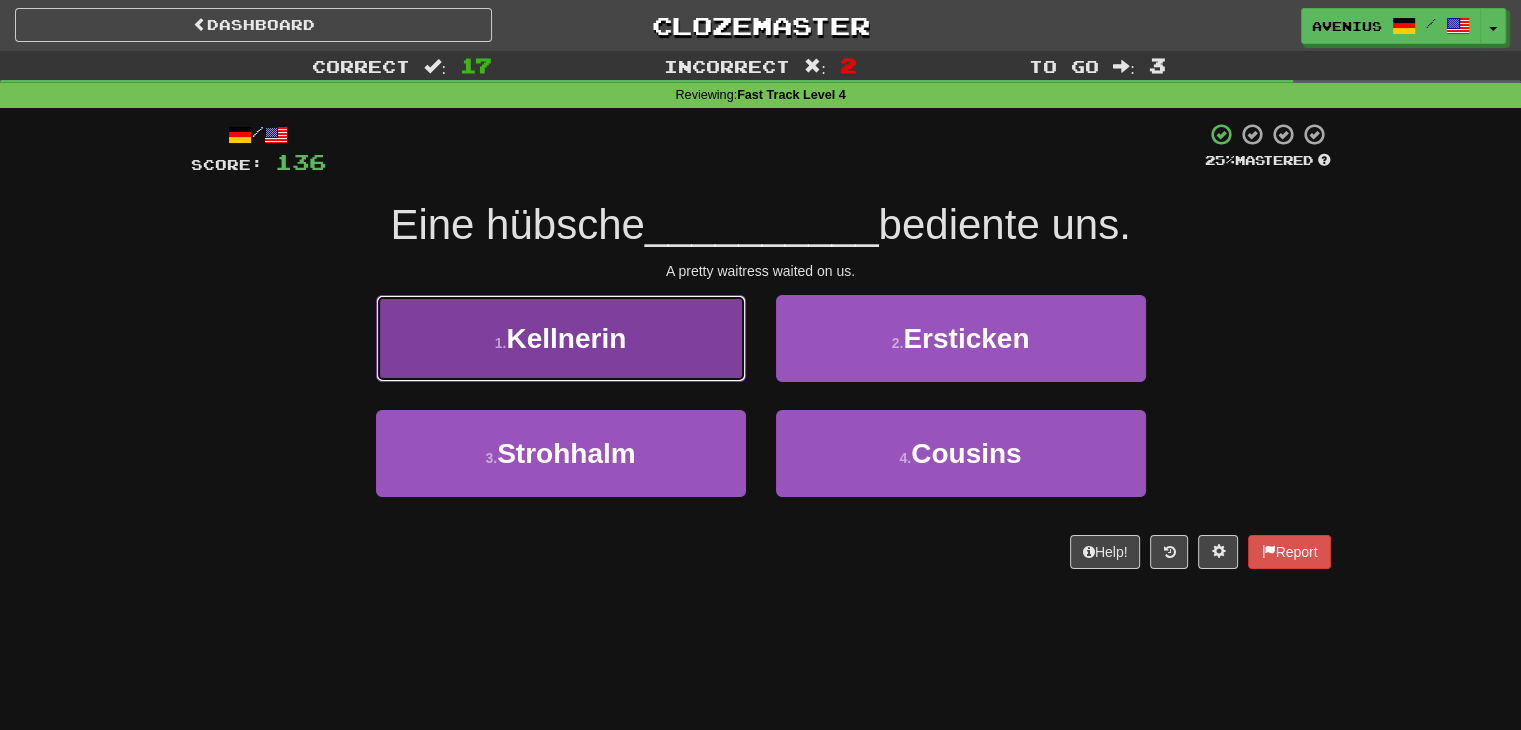 click on "1 .  Kellnerin" at bounding box center (561, 338) 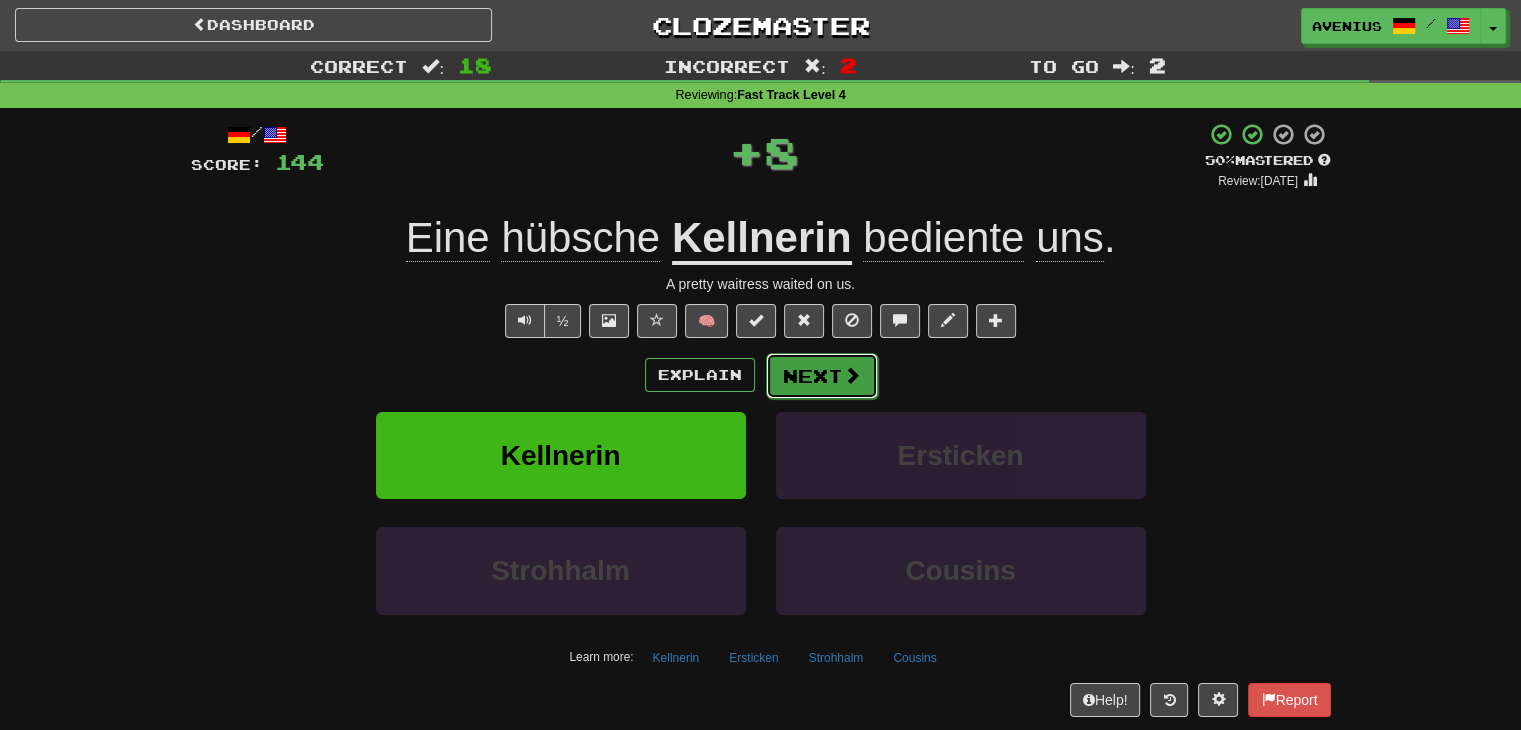 click on "Next" at bounding box center (822, 376) 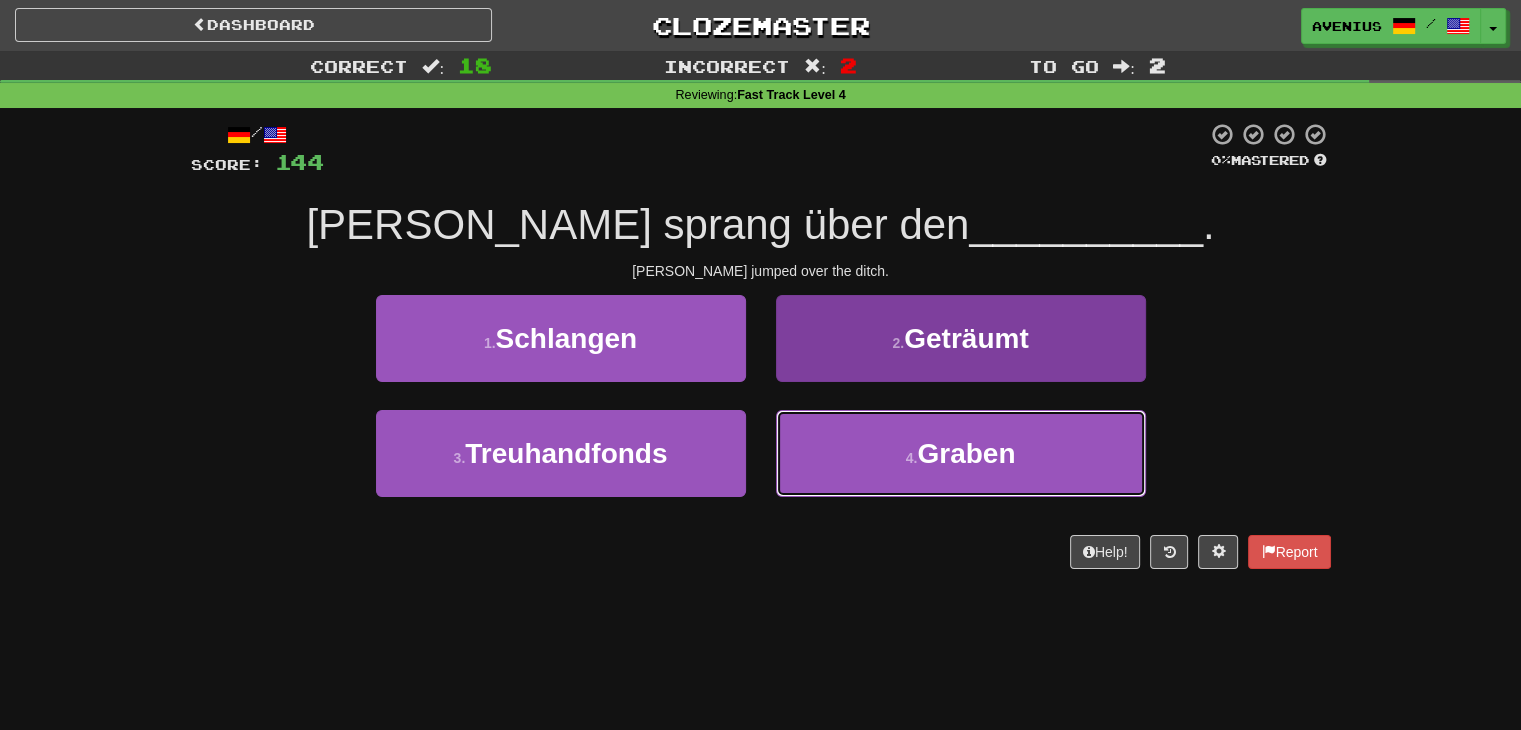 click on "4 .  Graben" at bounding box center (961, 453) 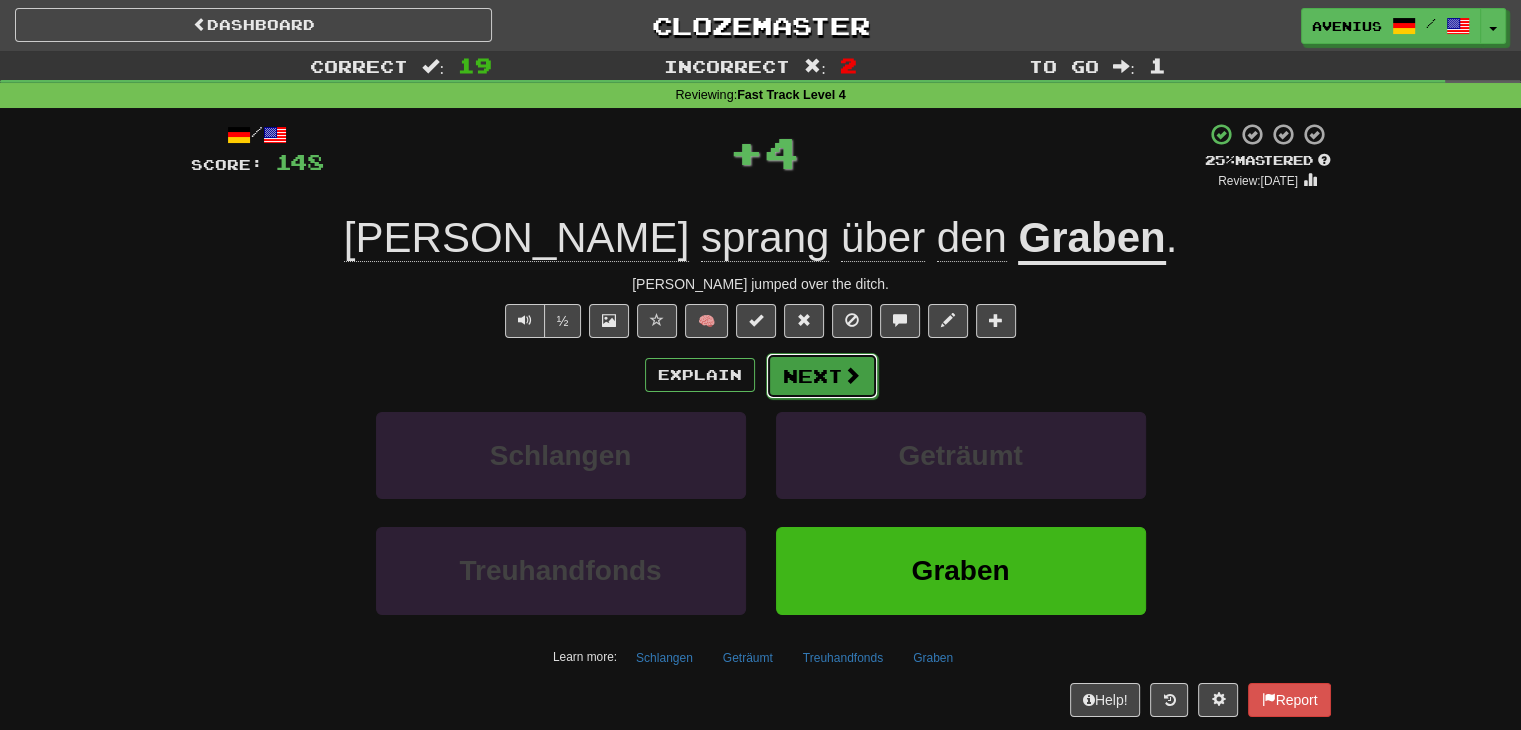 click on "Next" at bounding box center (822, 376) 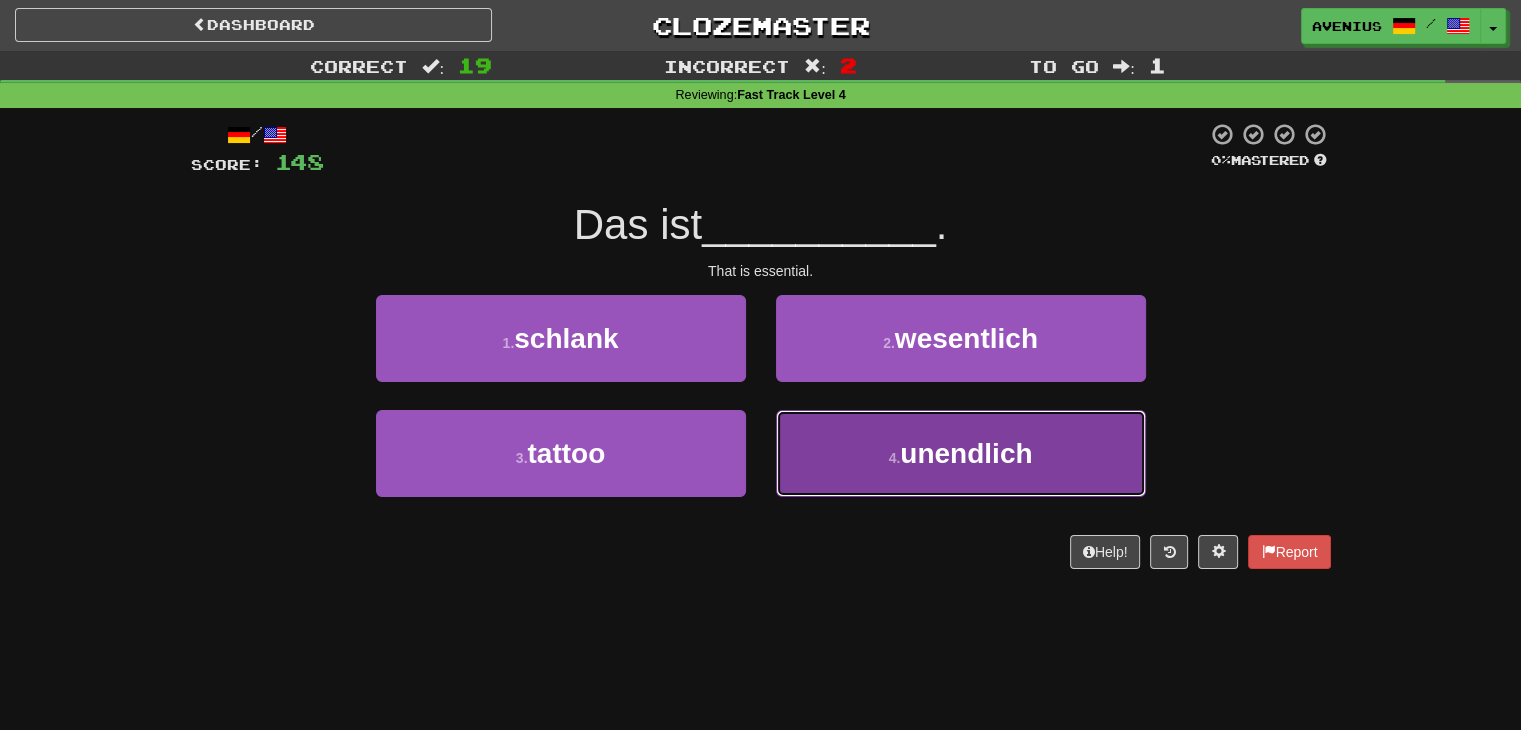 click on "4 .  unendlich" at bounding box center [961, 453] 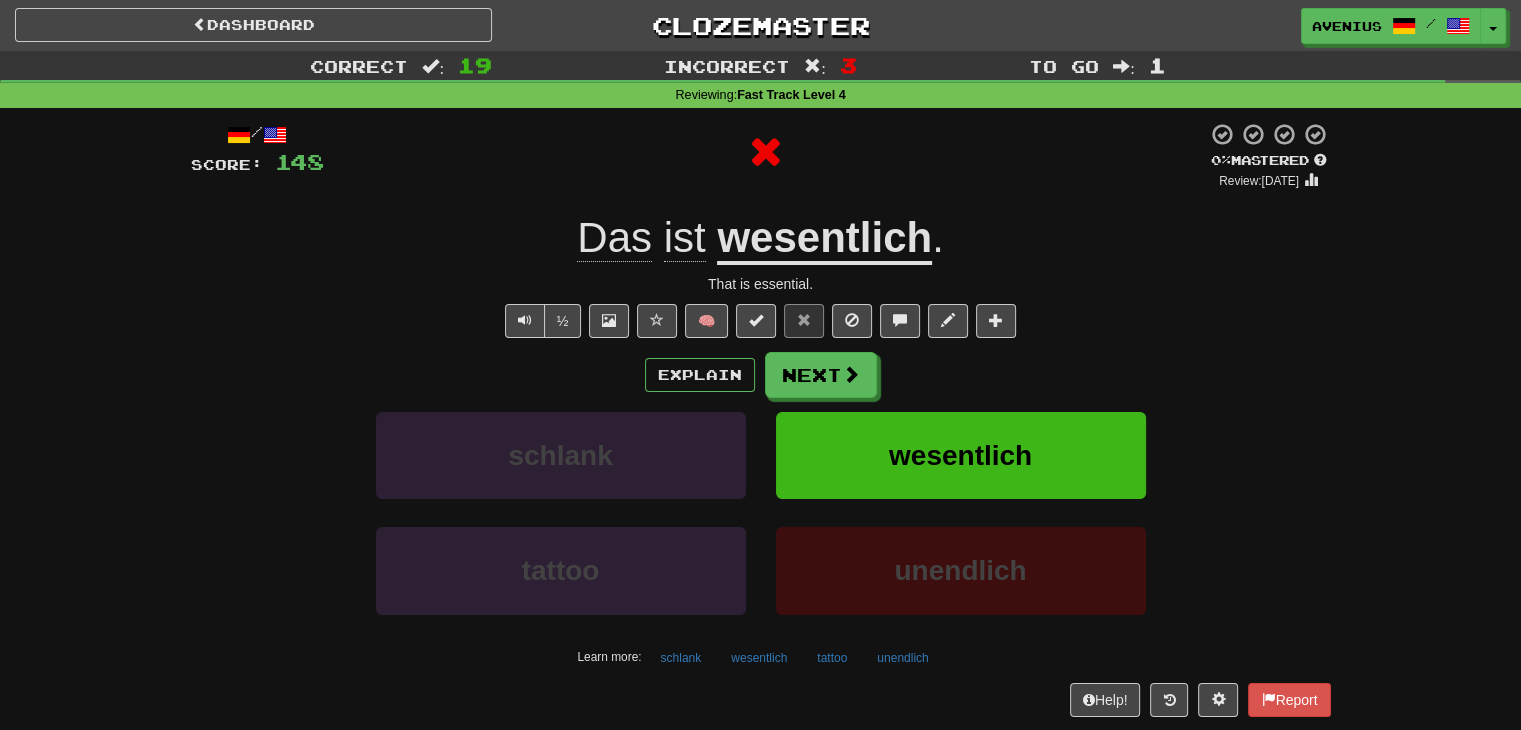 click on "Next" at bounding box center [821, 375] 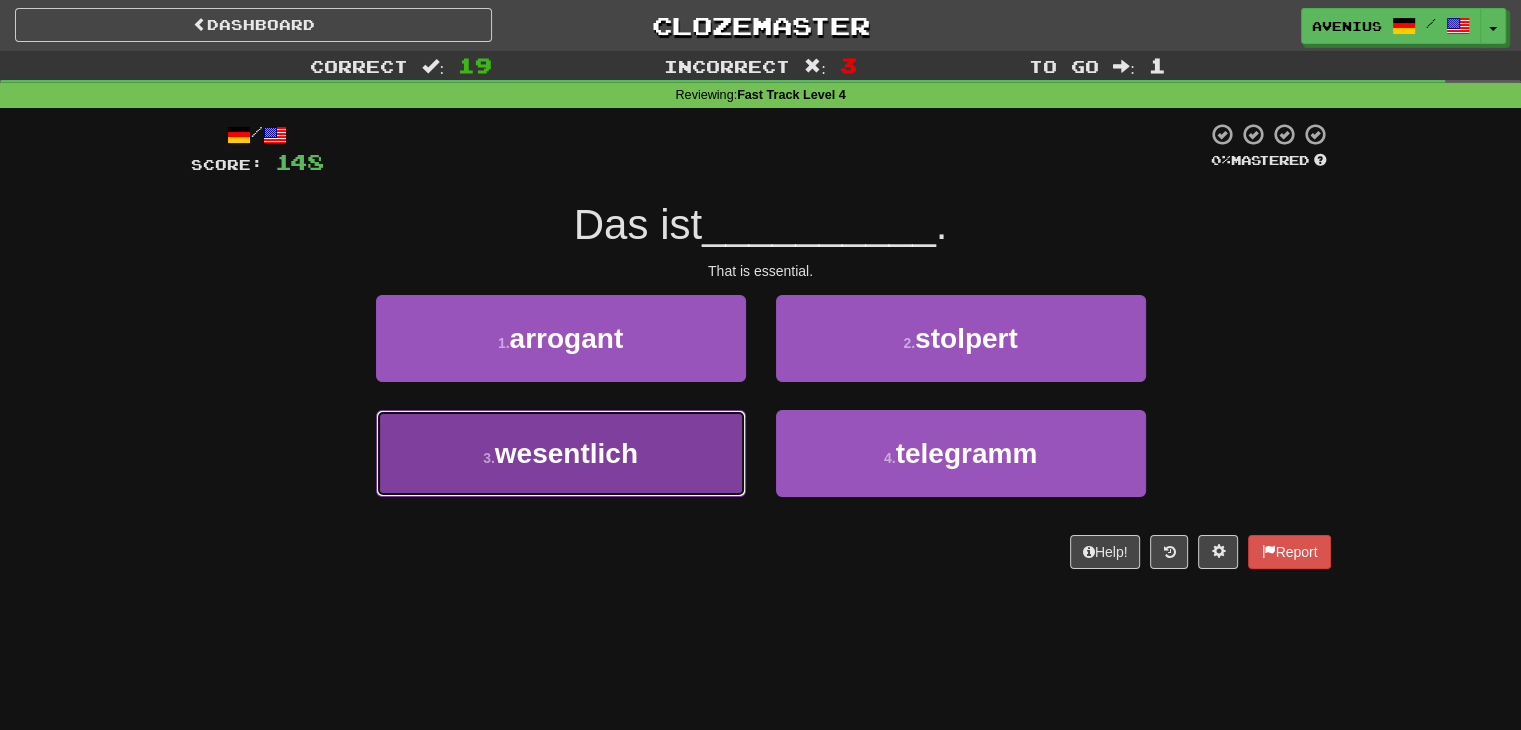 click on "3 .  wesentlich" at bounding box center (561, 453) 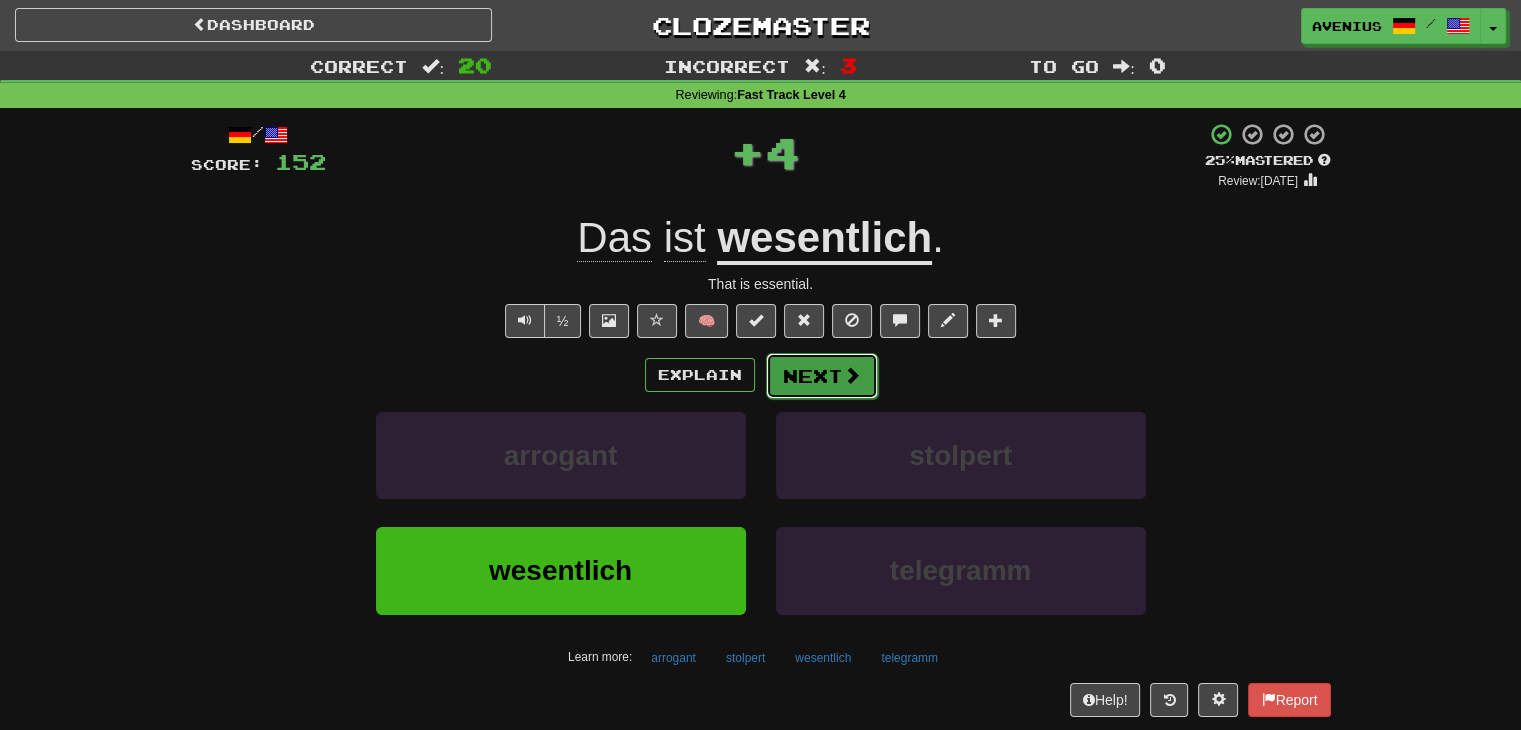 click on "Next" at bounding box center (822, 376) 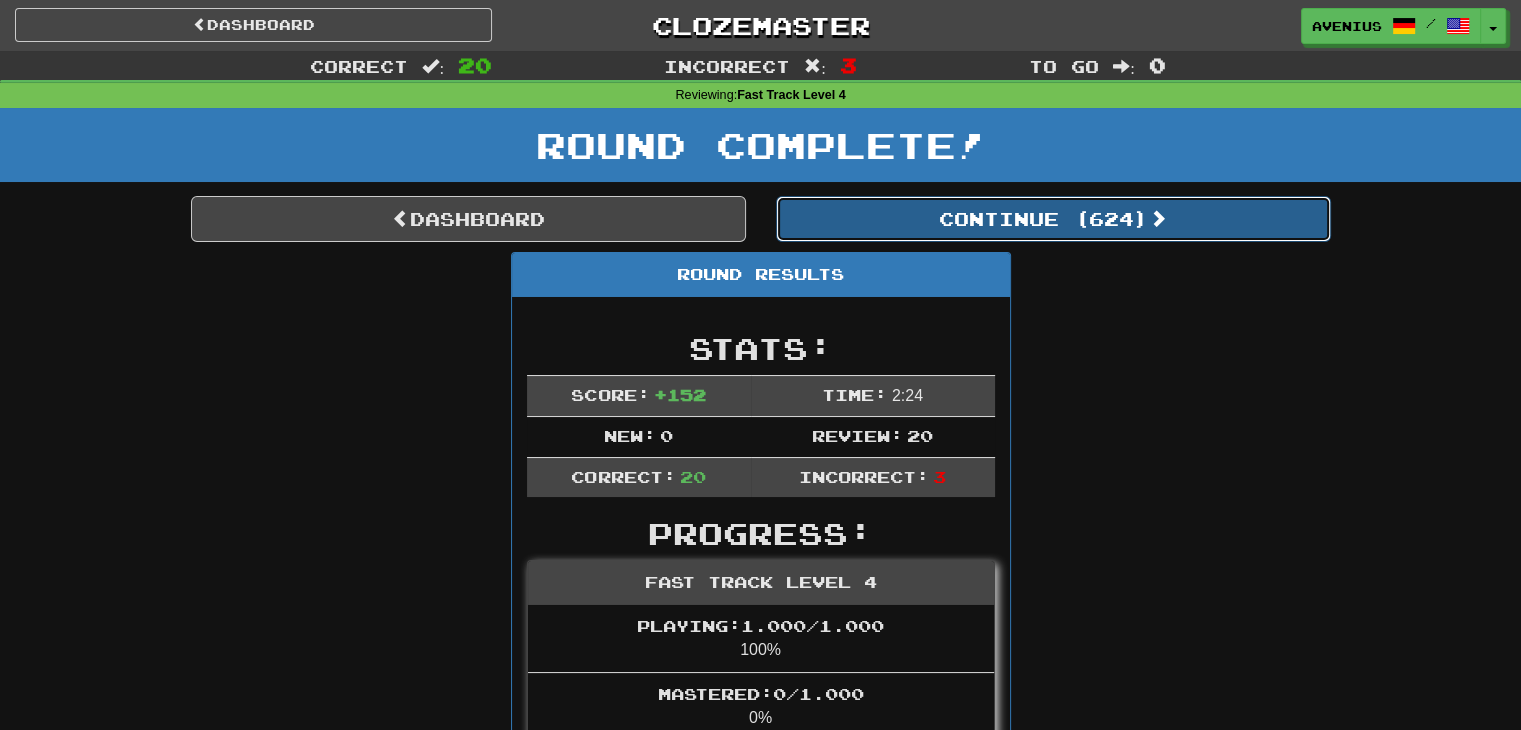 click on "Continue ( 624 )" at bounding box center [1053, 219] 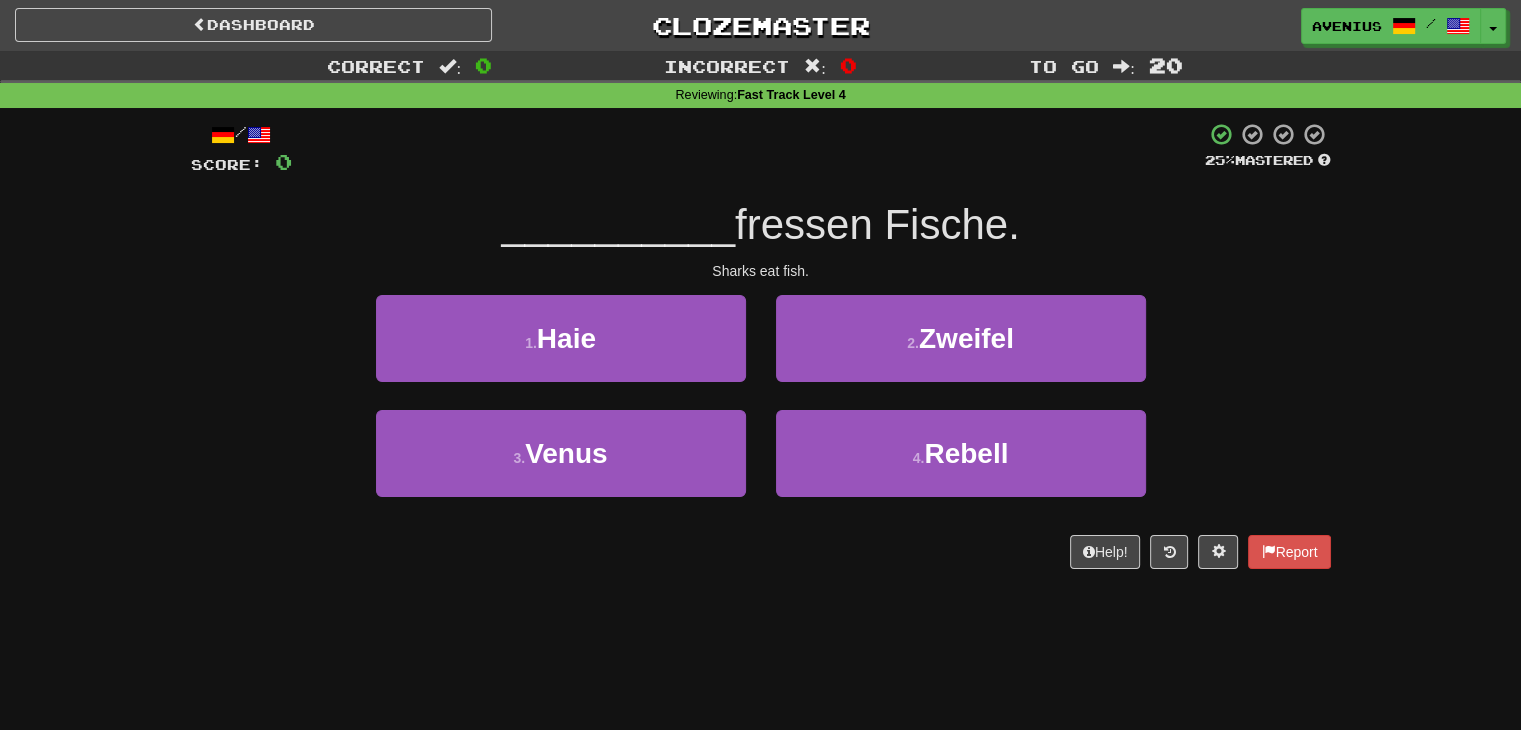 click on "3 .  Venus" at bounding box center [561, 467] 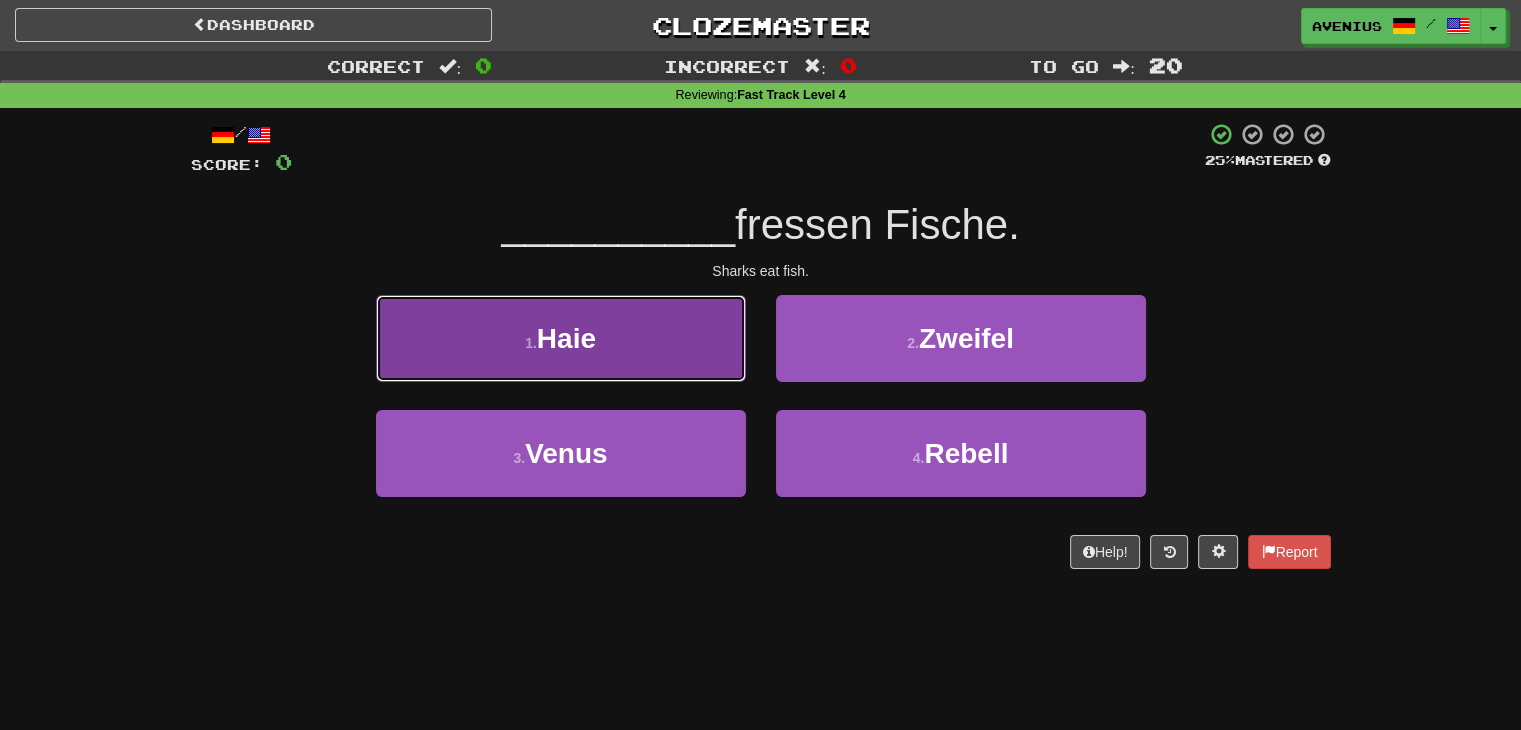 click on "1 .  Haie" at bounding box center (561, 338) 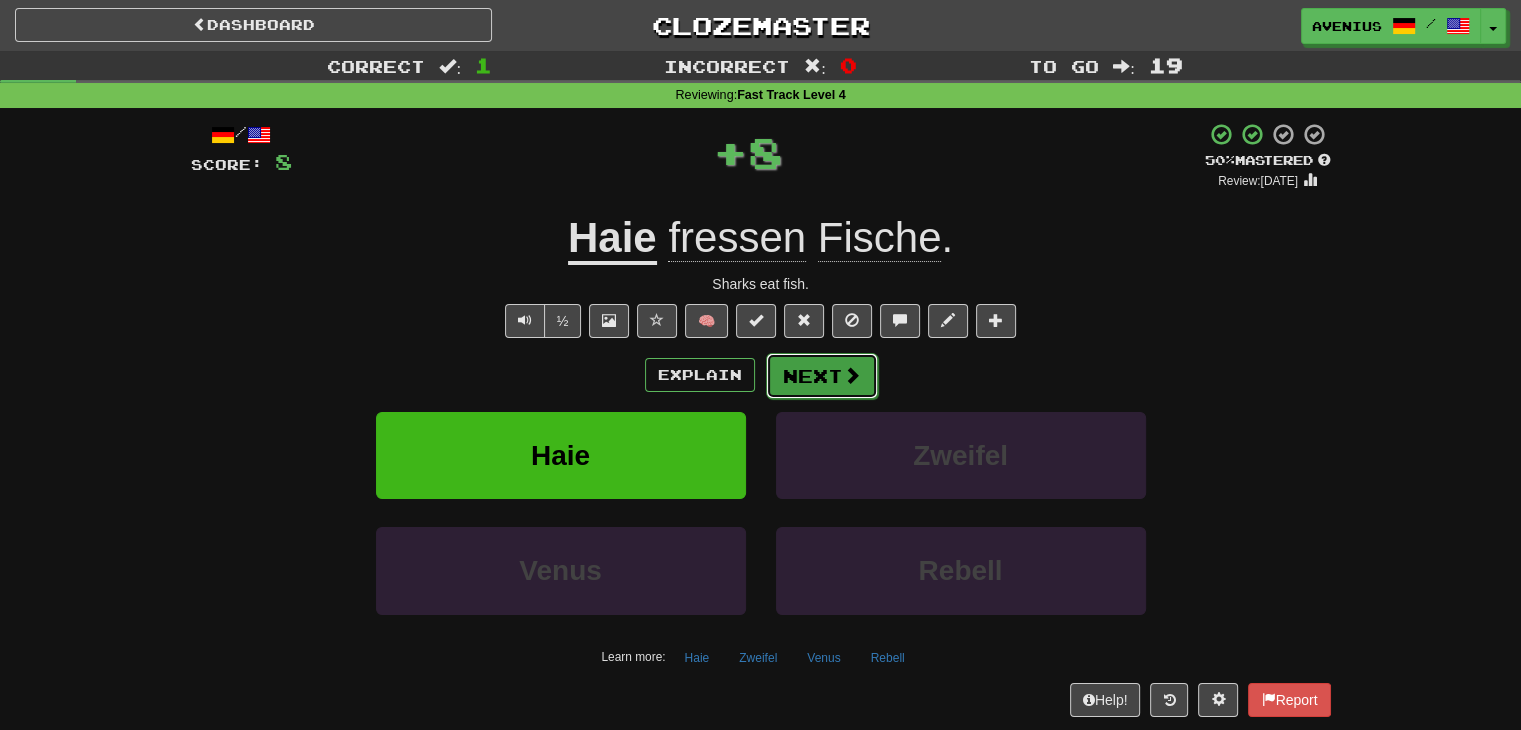 click on "Next" at bounding box center [822, 376] 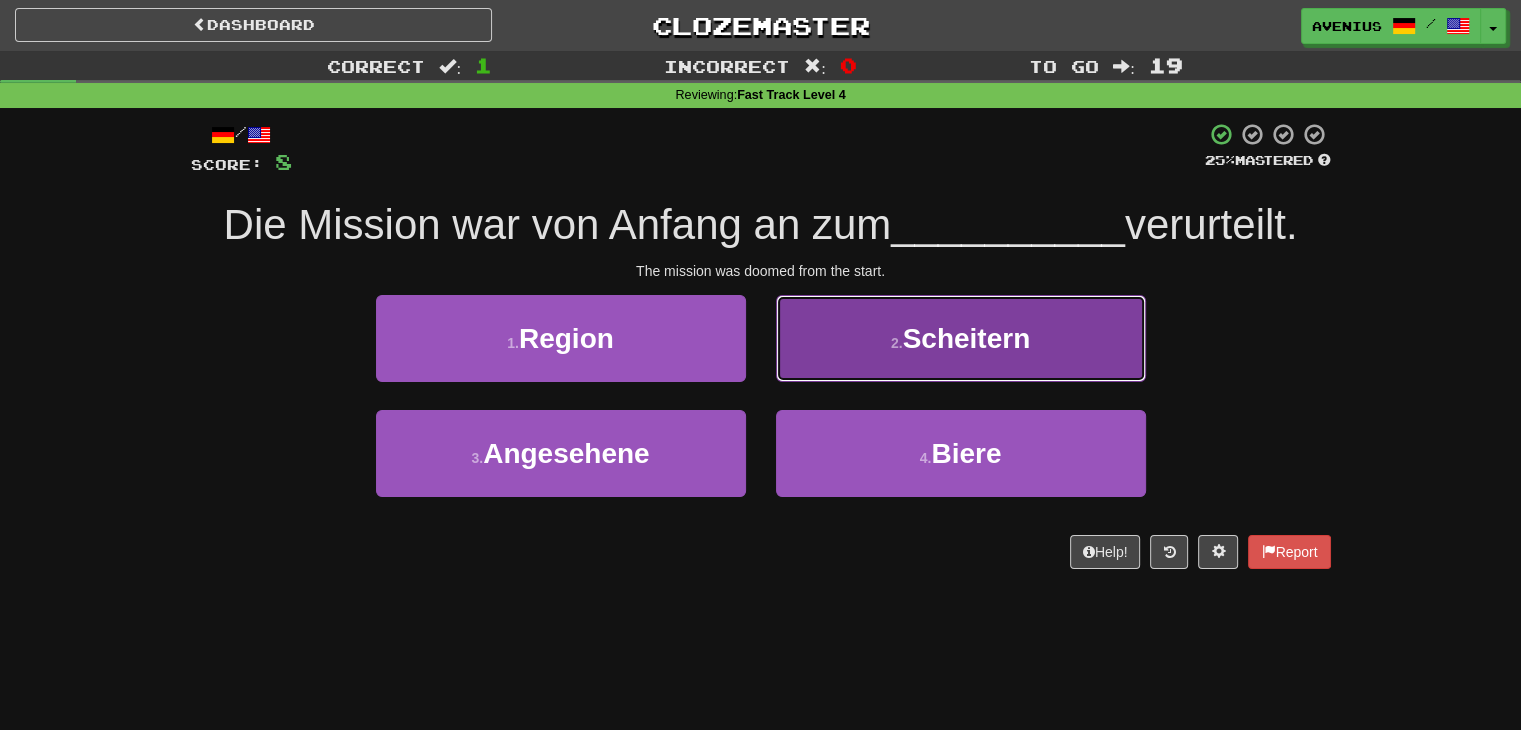 click on "2 .  Scheitern" at bounding box center [961, 338] 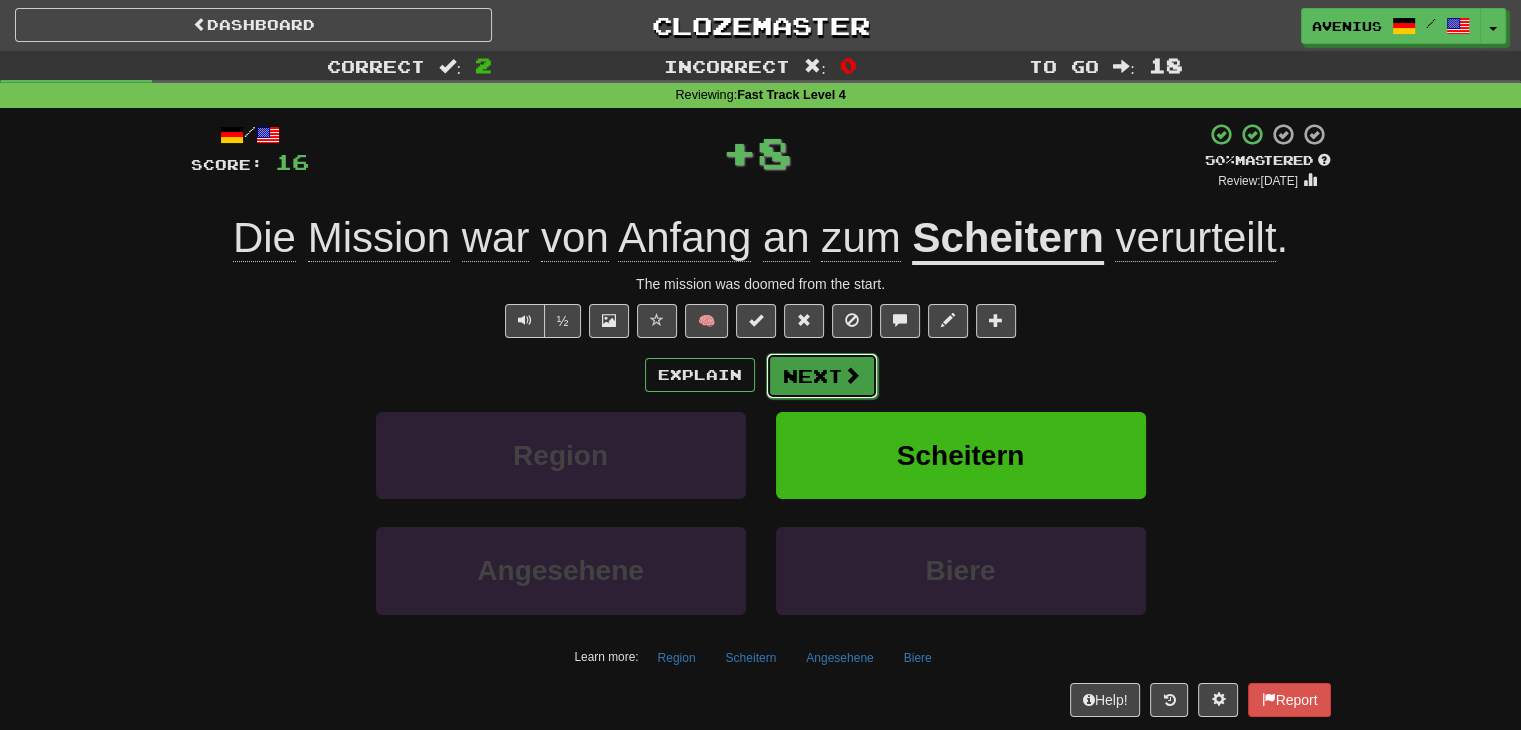 click on "Next" at bounding box center [822, 376] 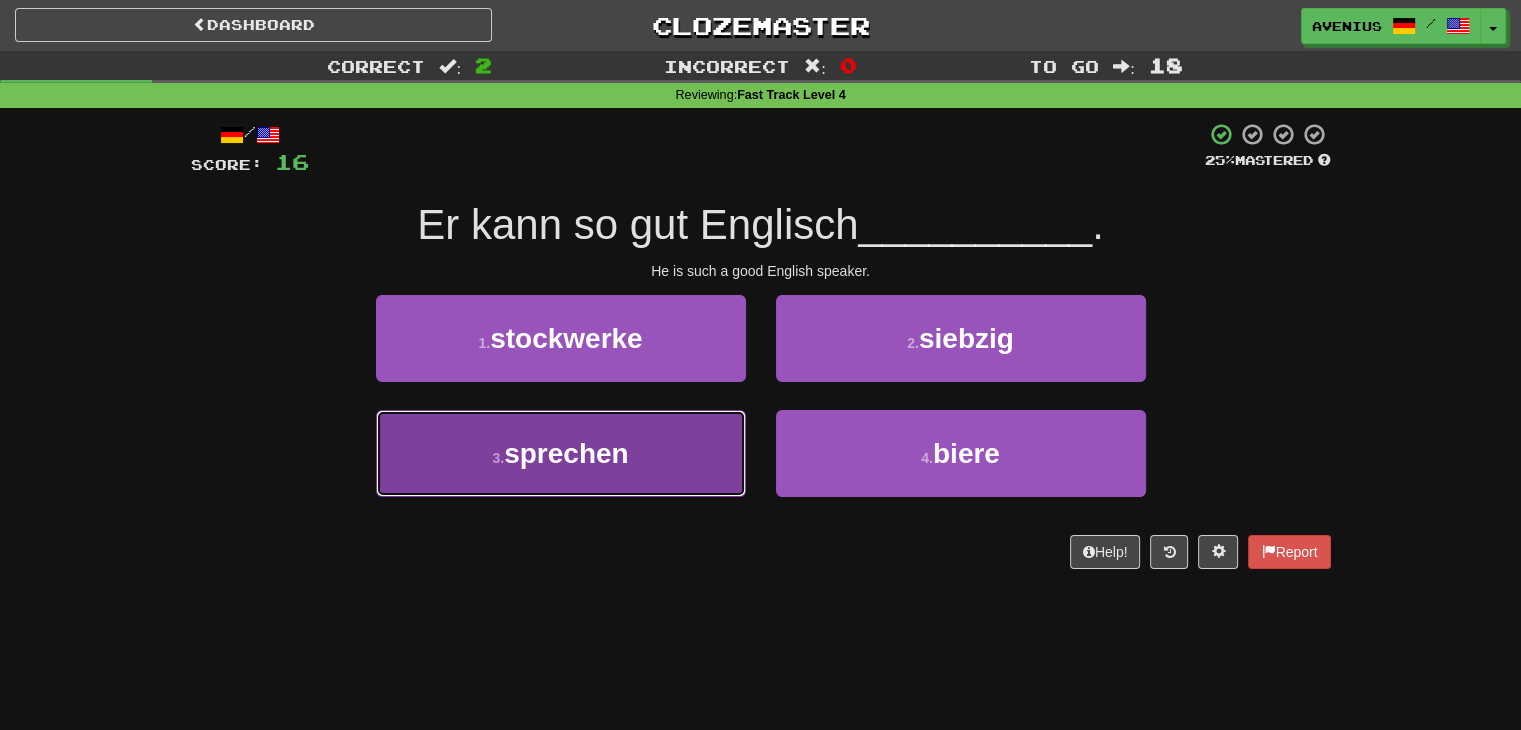 click on "3 .  sprechen" at bounding box center [561, 453] 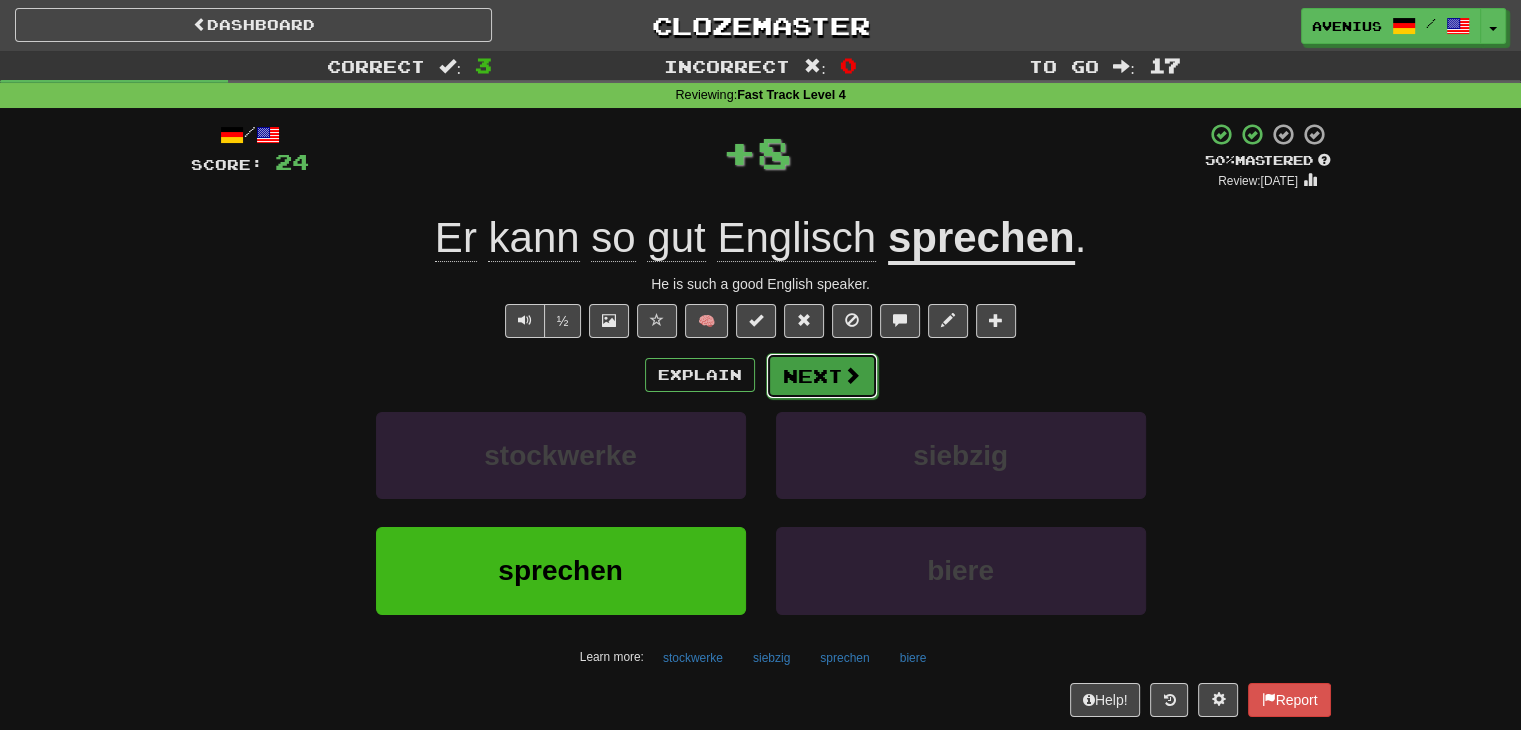 click on "Next" at bounding box center (822, 376) 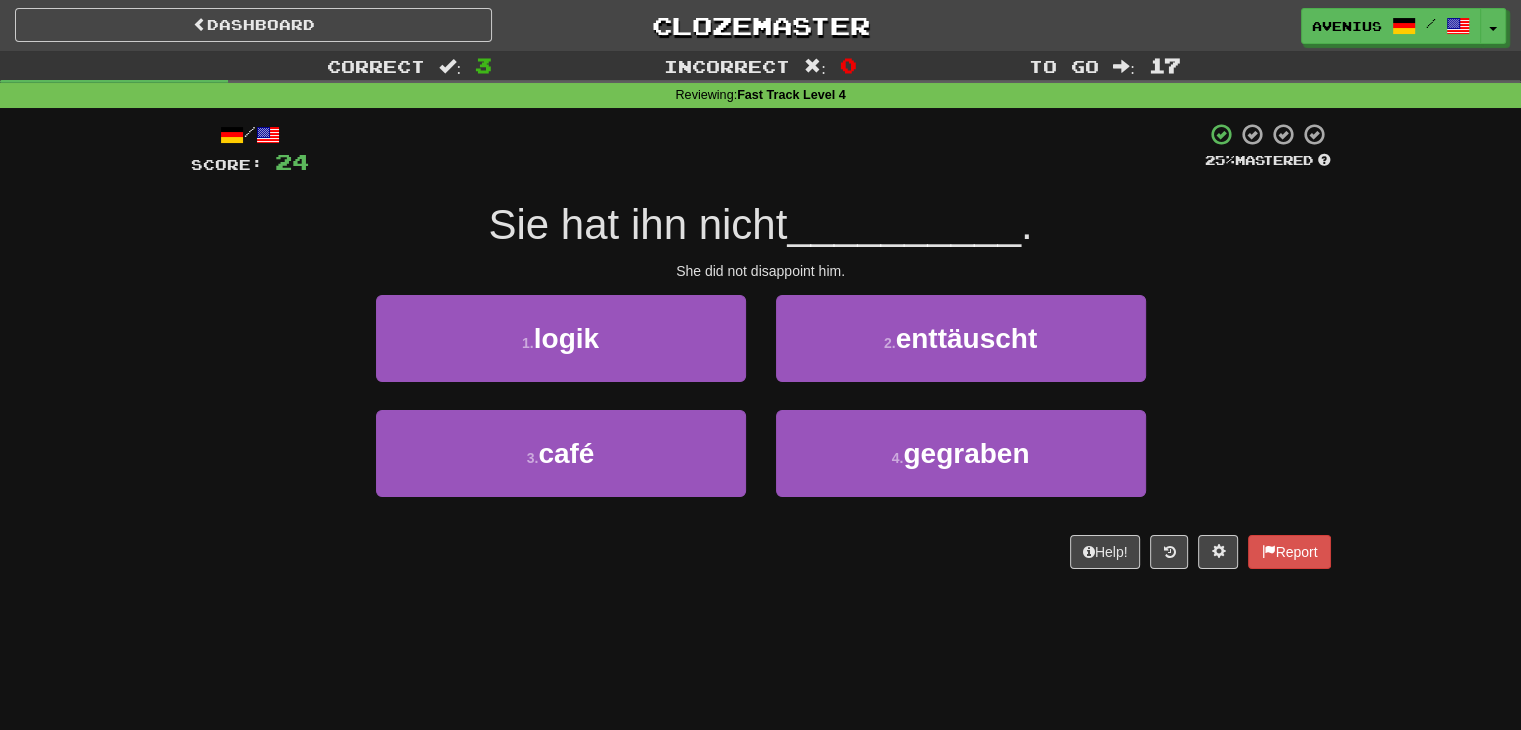 click on "3 .  café" at bounding box center [561, 467] 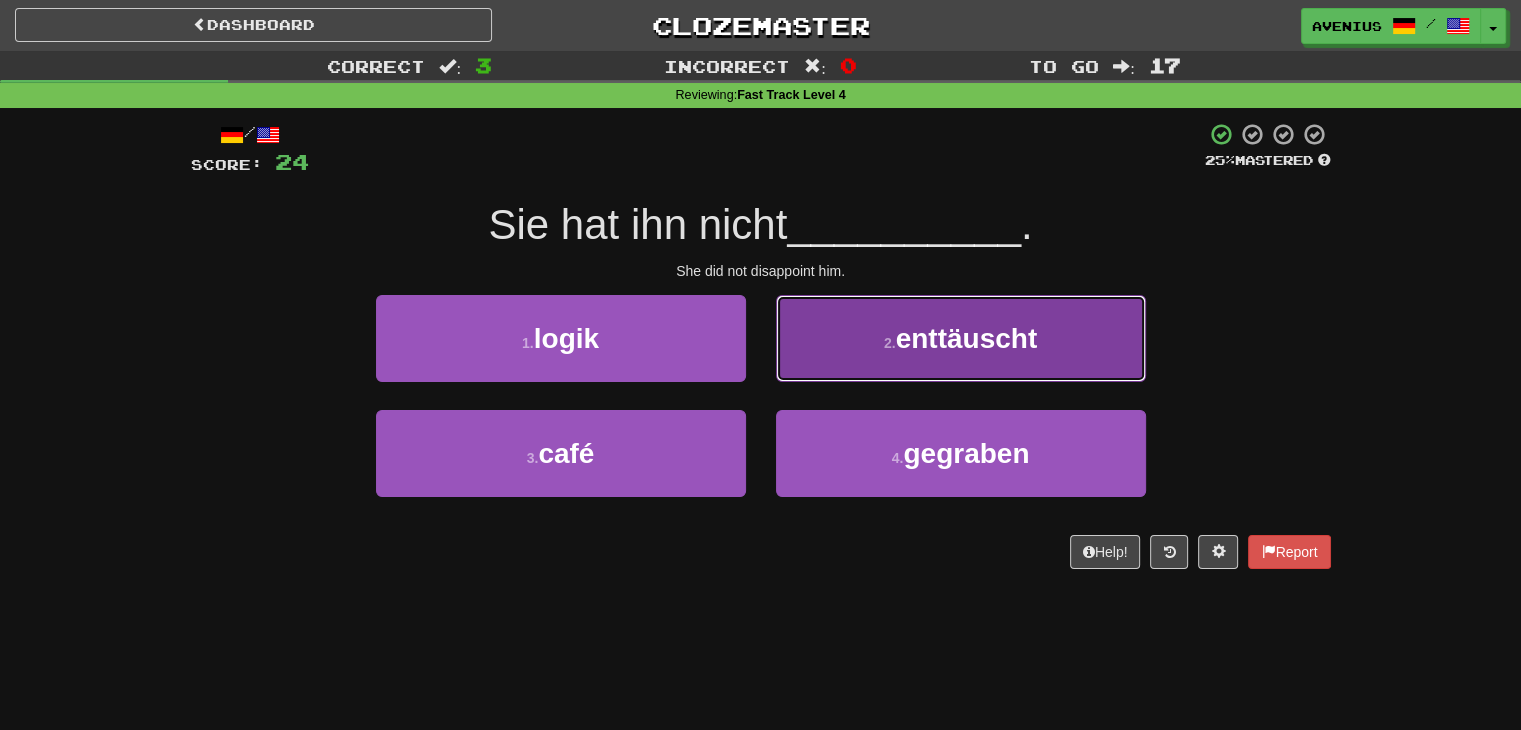click on "2 .  enttäuscht" at bounding box center (961, 338) 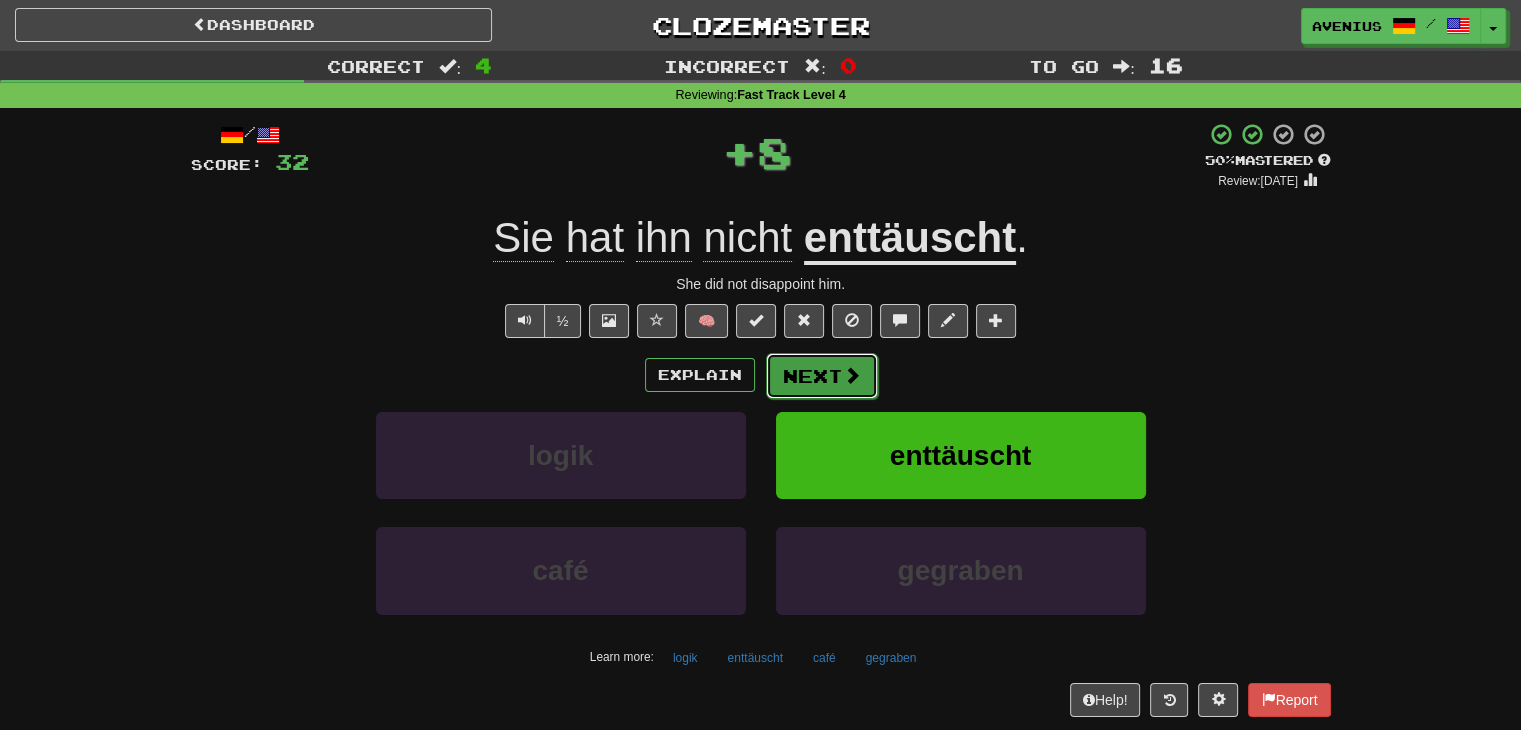 click on "Next" at bounding box center [822, 376] 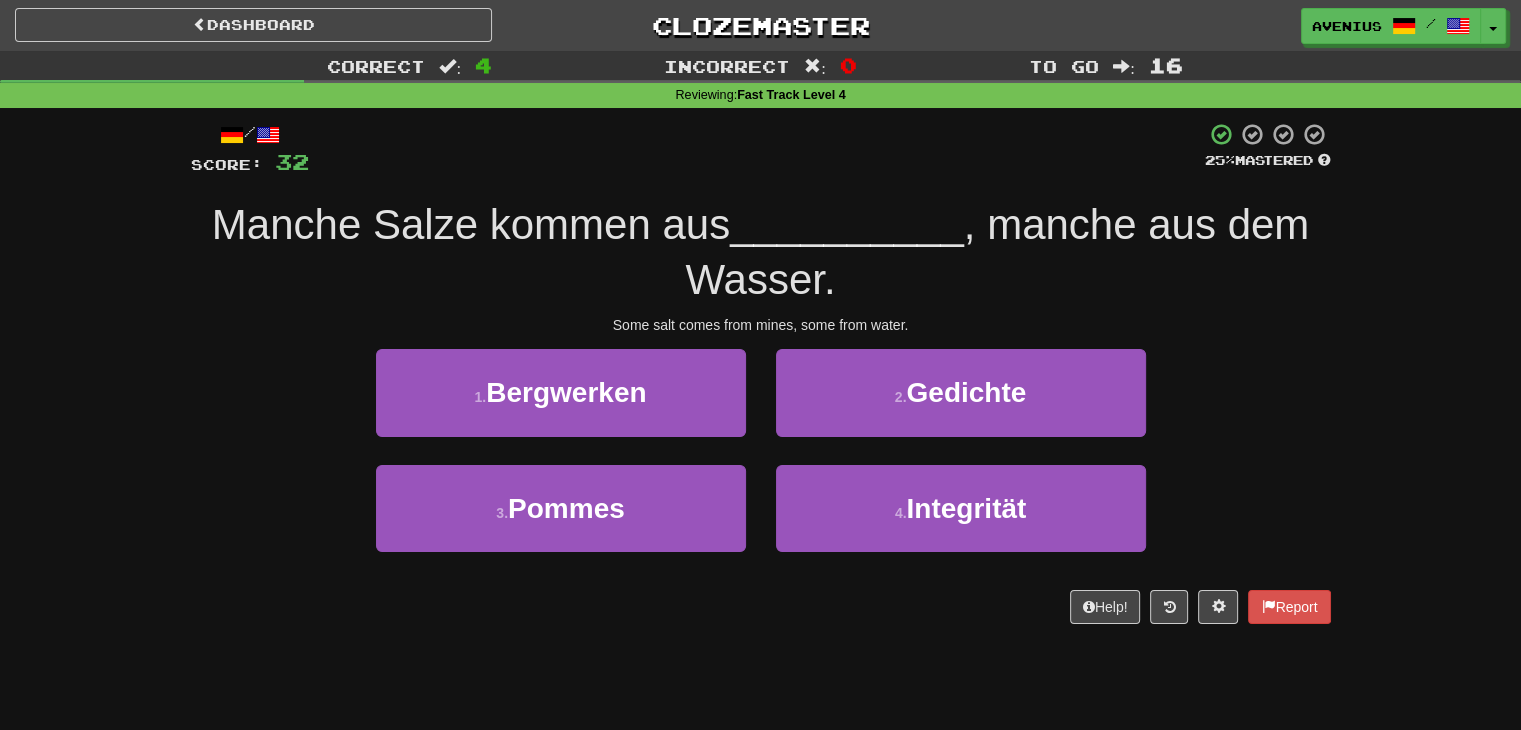 click on "3 .  Pommes" at bounding box center (561, 522) 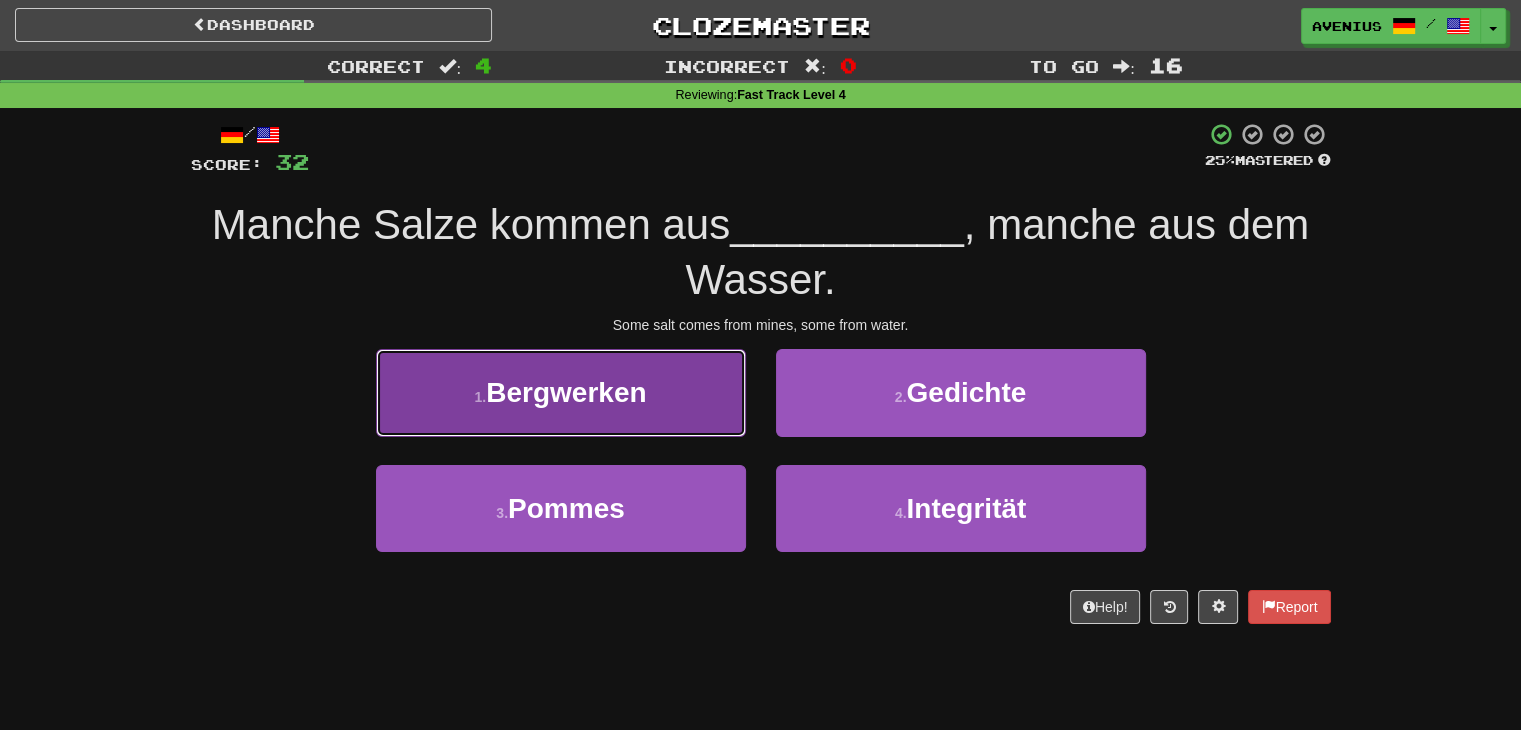click on "1 .  Bergwerken" at bounding box center (561, 392) 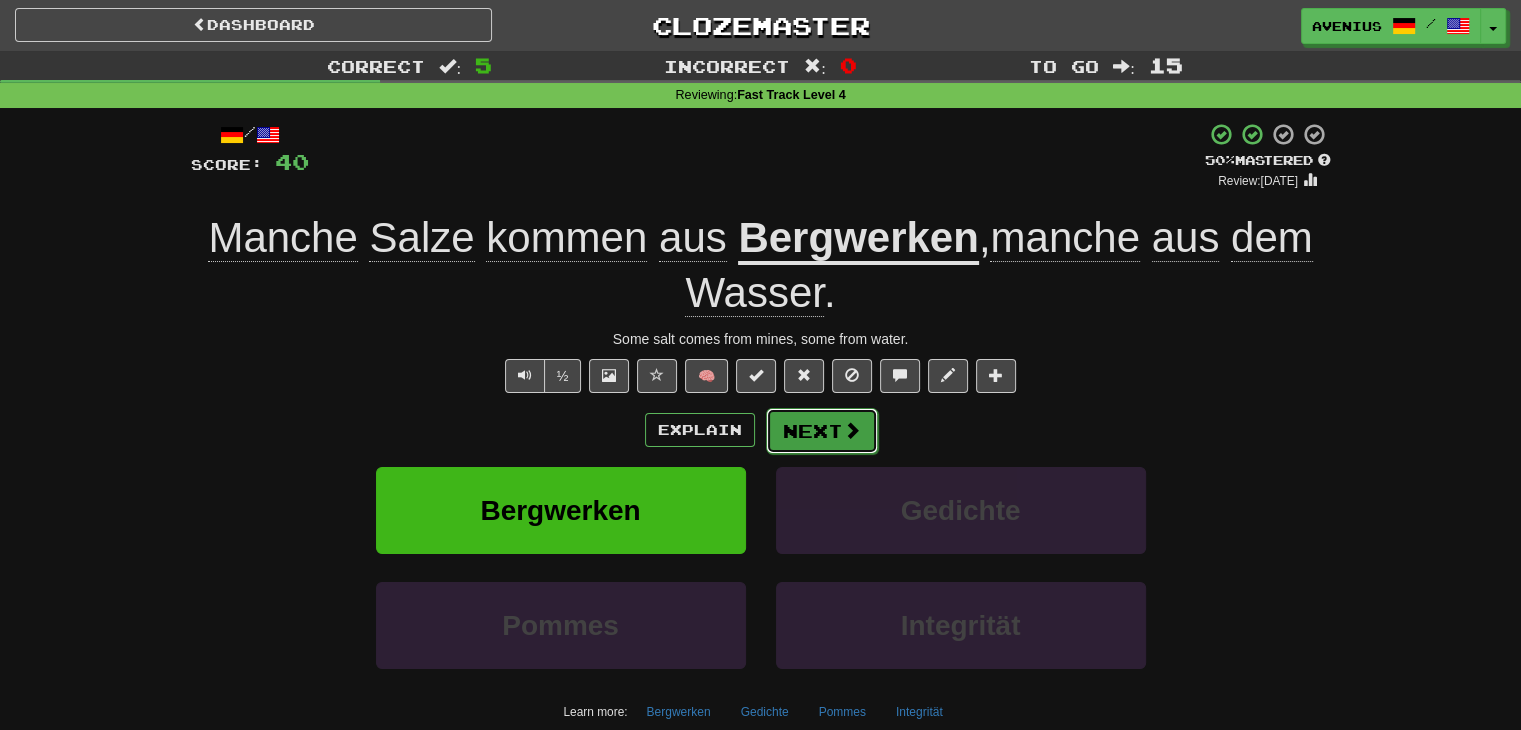 click on "Next" at bounding box center (822, 431) 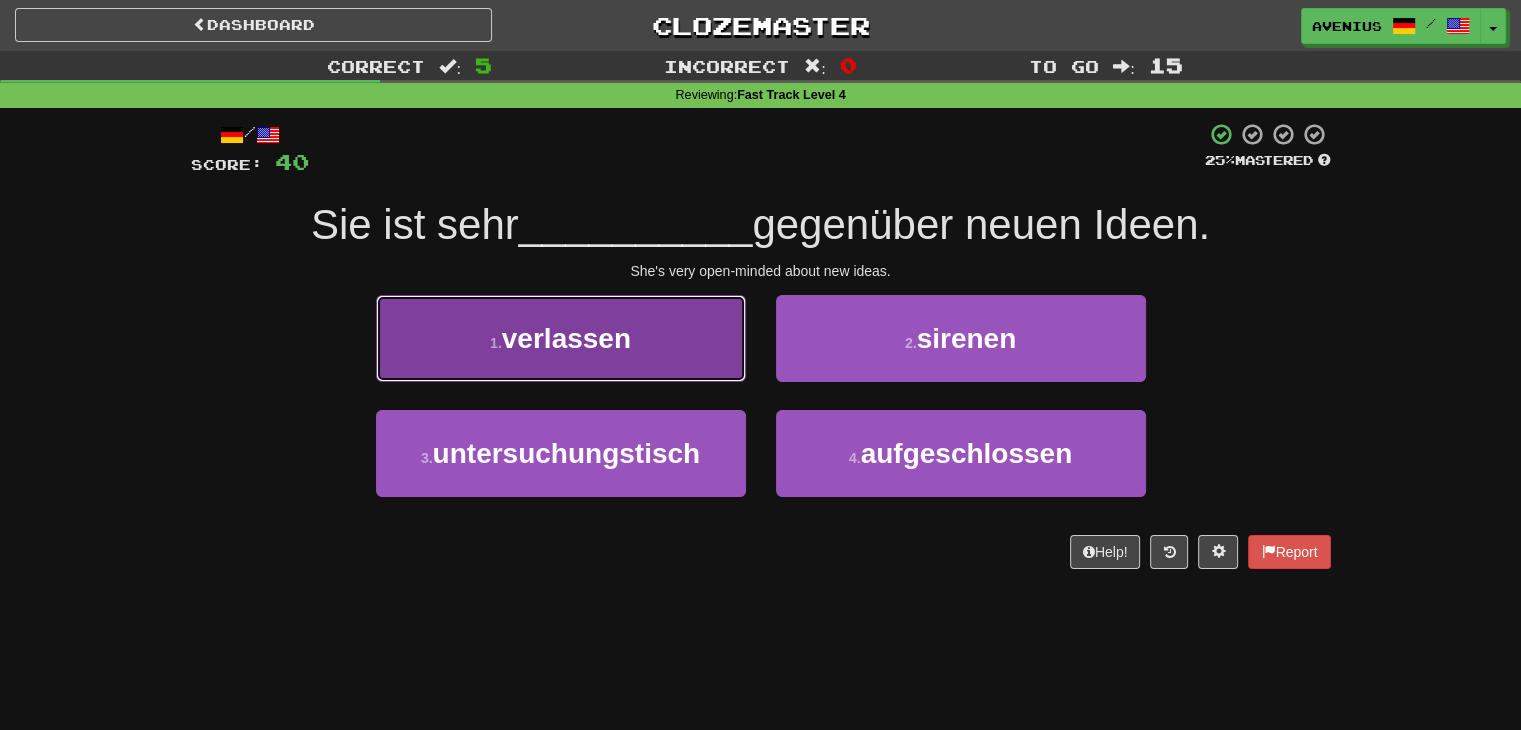 click on "1 .  verlassen" at bounding box center [561, 338] 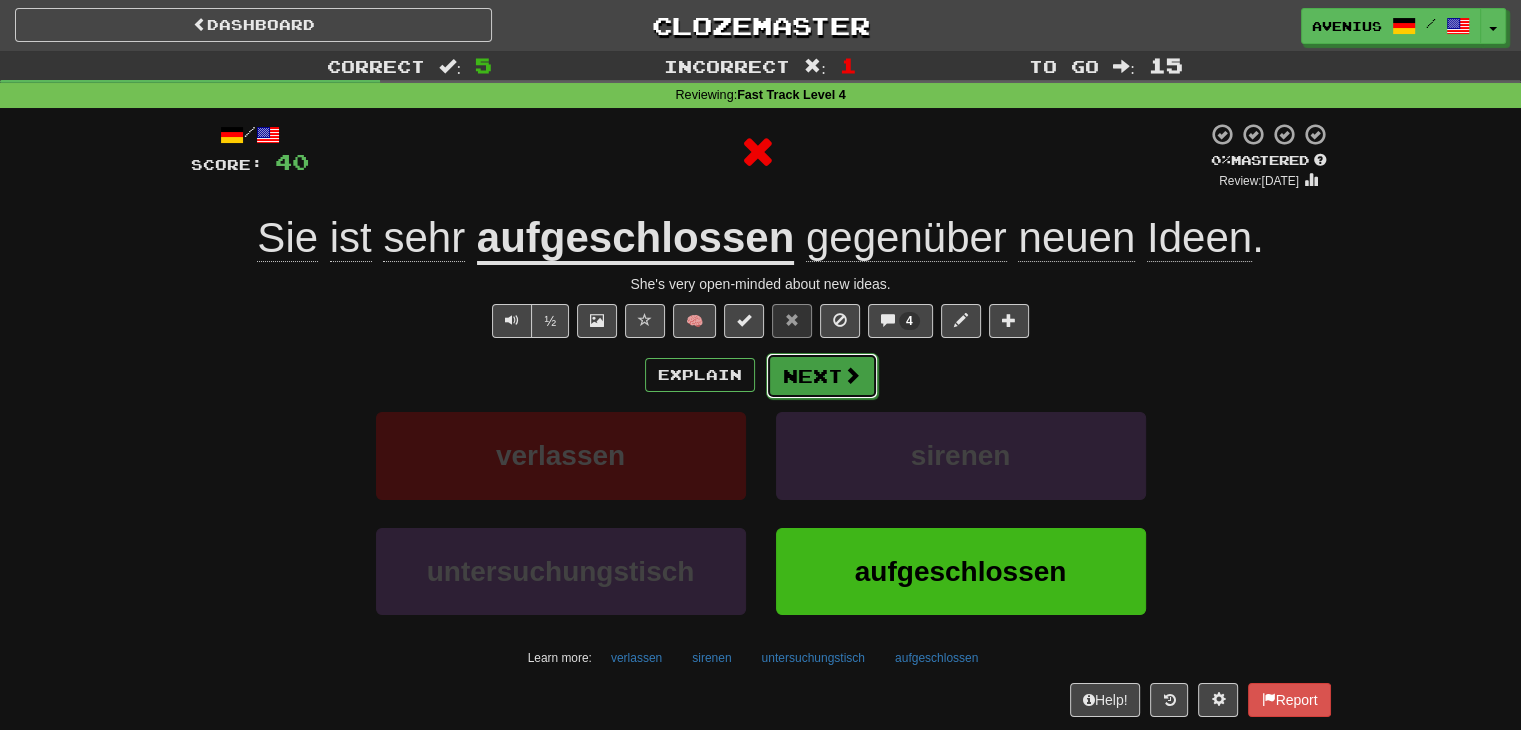 click on "Next" at bounding box center [822, 376] 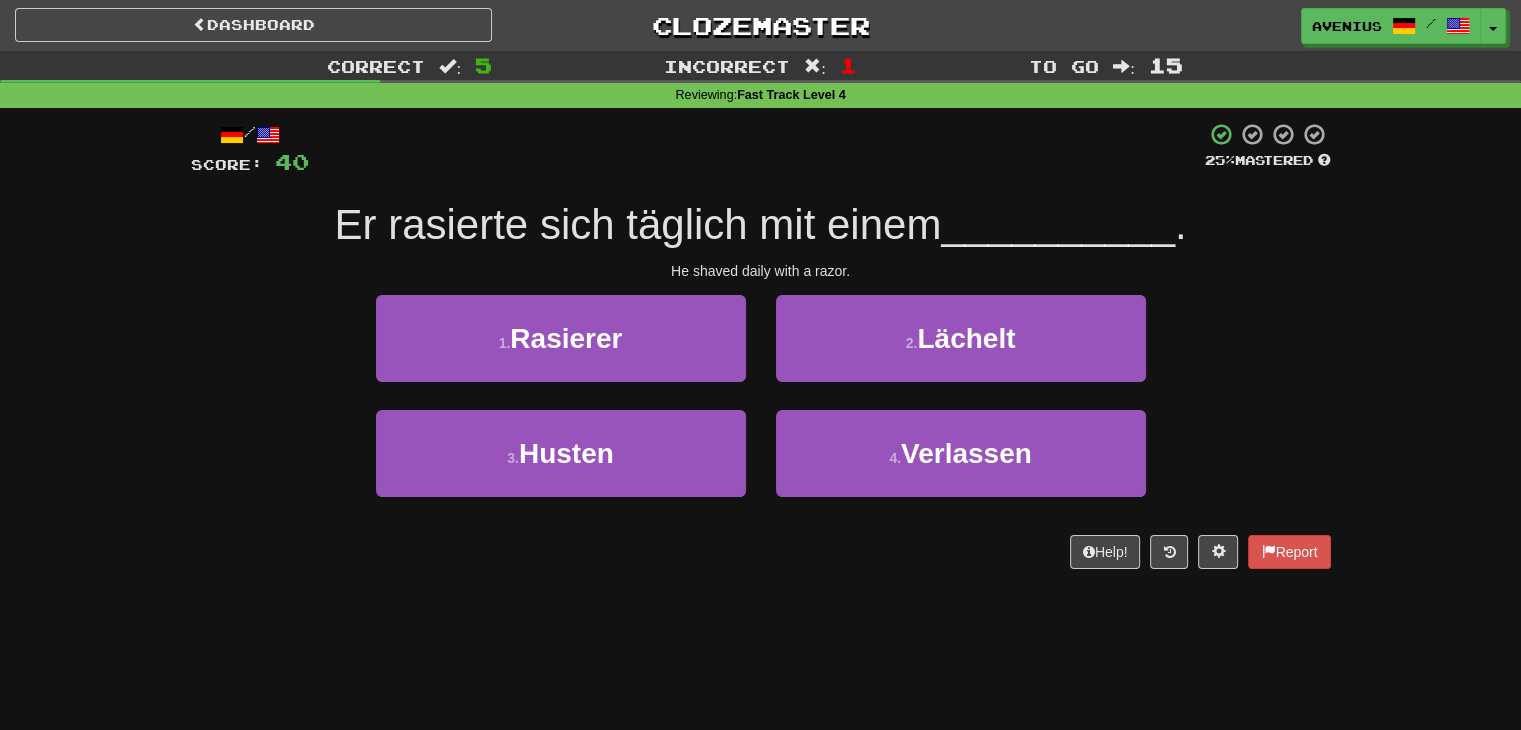 click on "3 .  Husten 4 .  Verlassen" at bounding box center (761, 467) 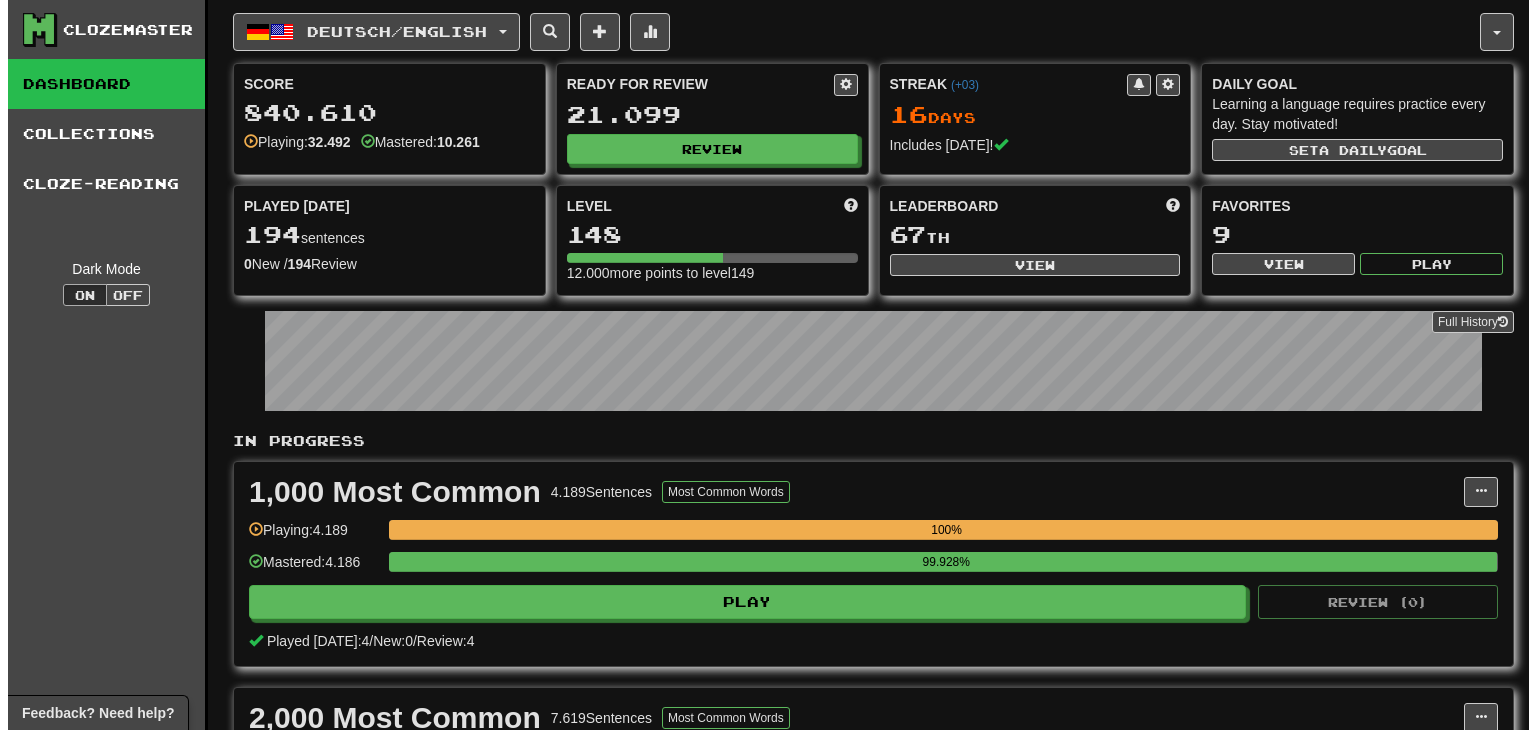 scroll, scrollTop: 0, scrollLeft: 0, axis: both 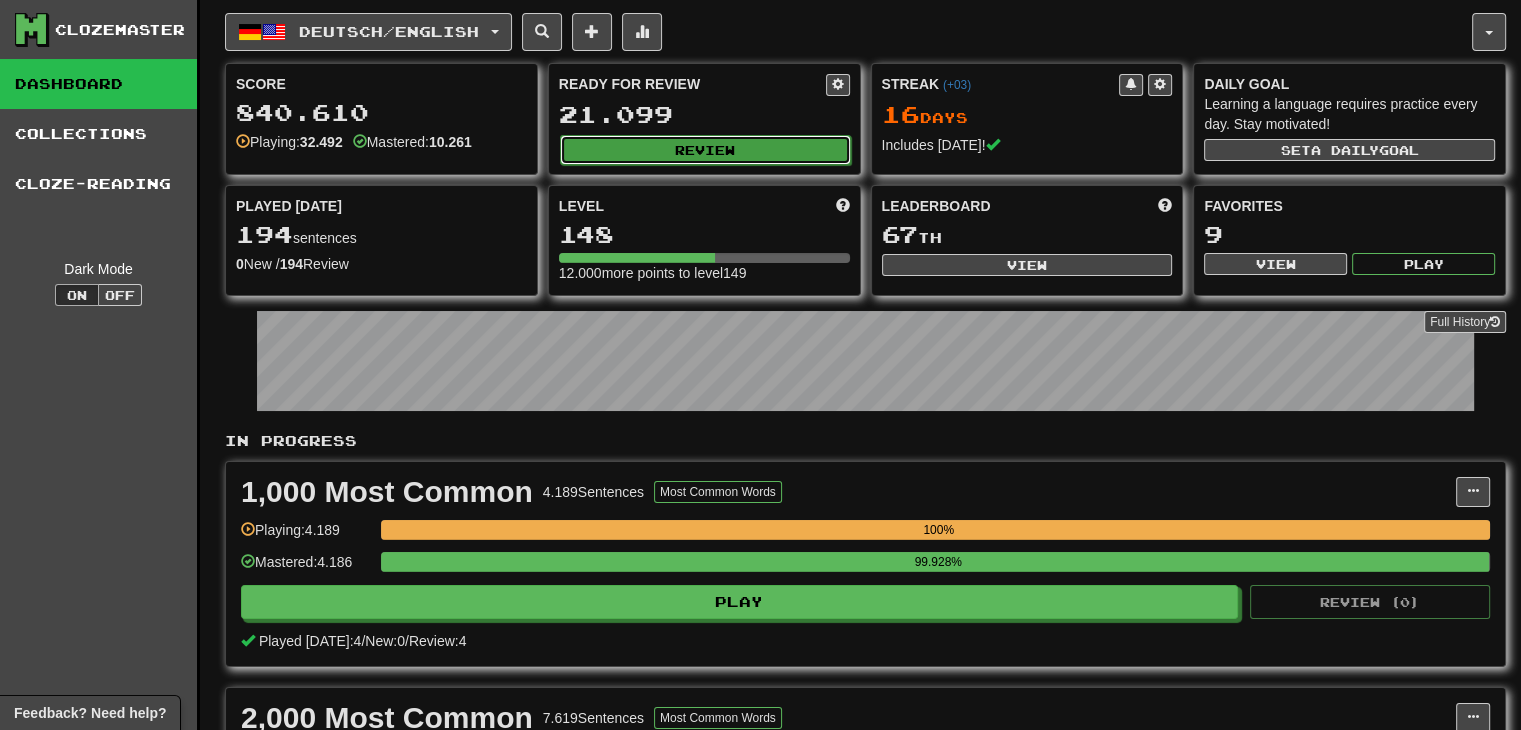 click on "Review" 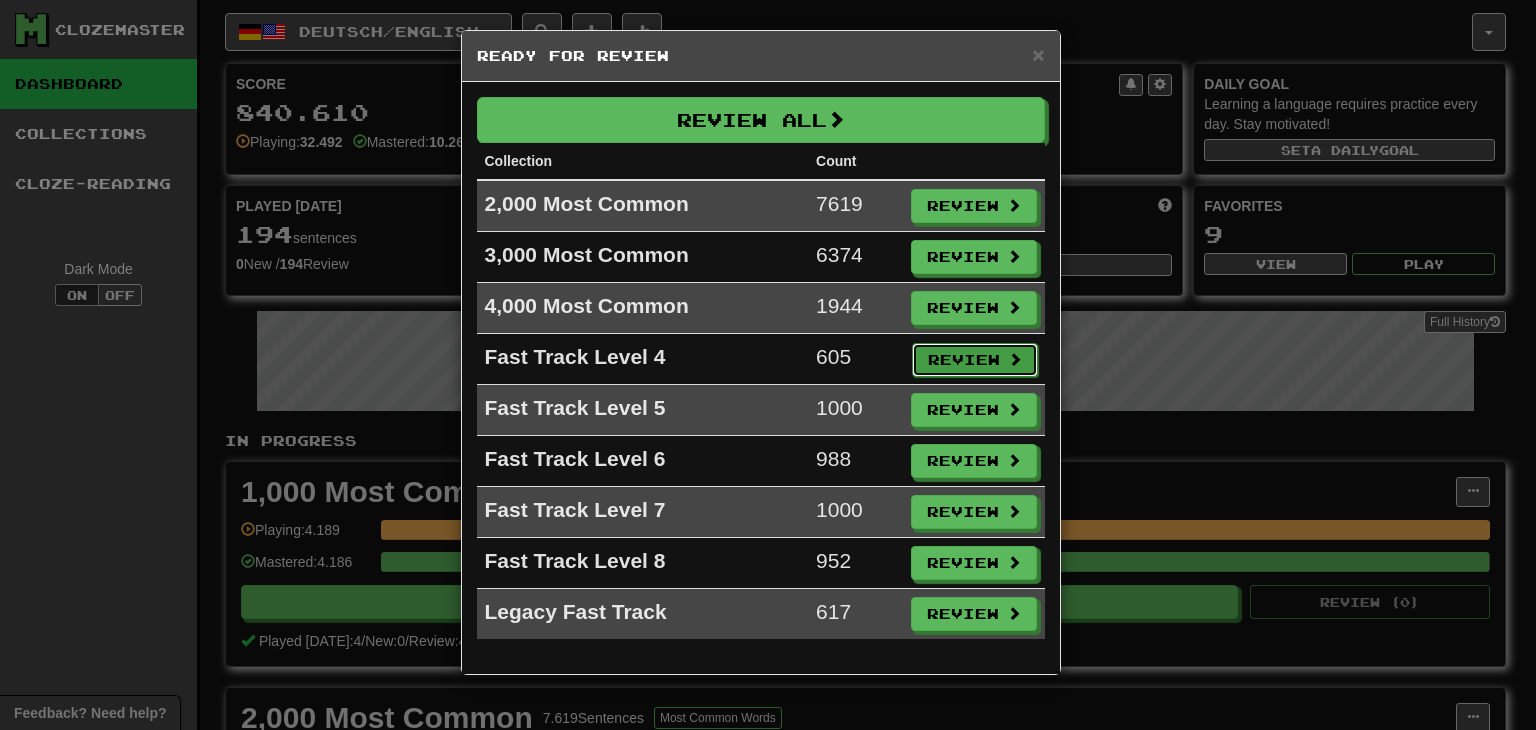 click on "Review" at bounding box center (975, 360) 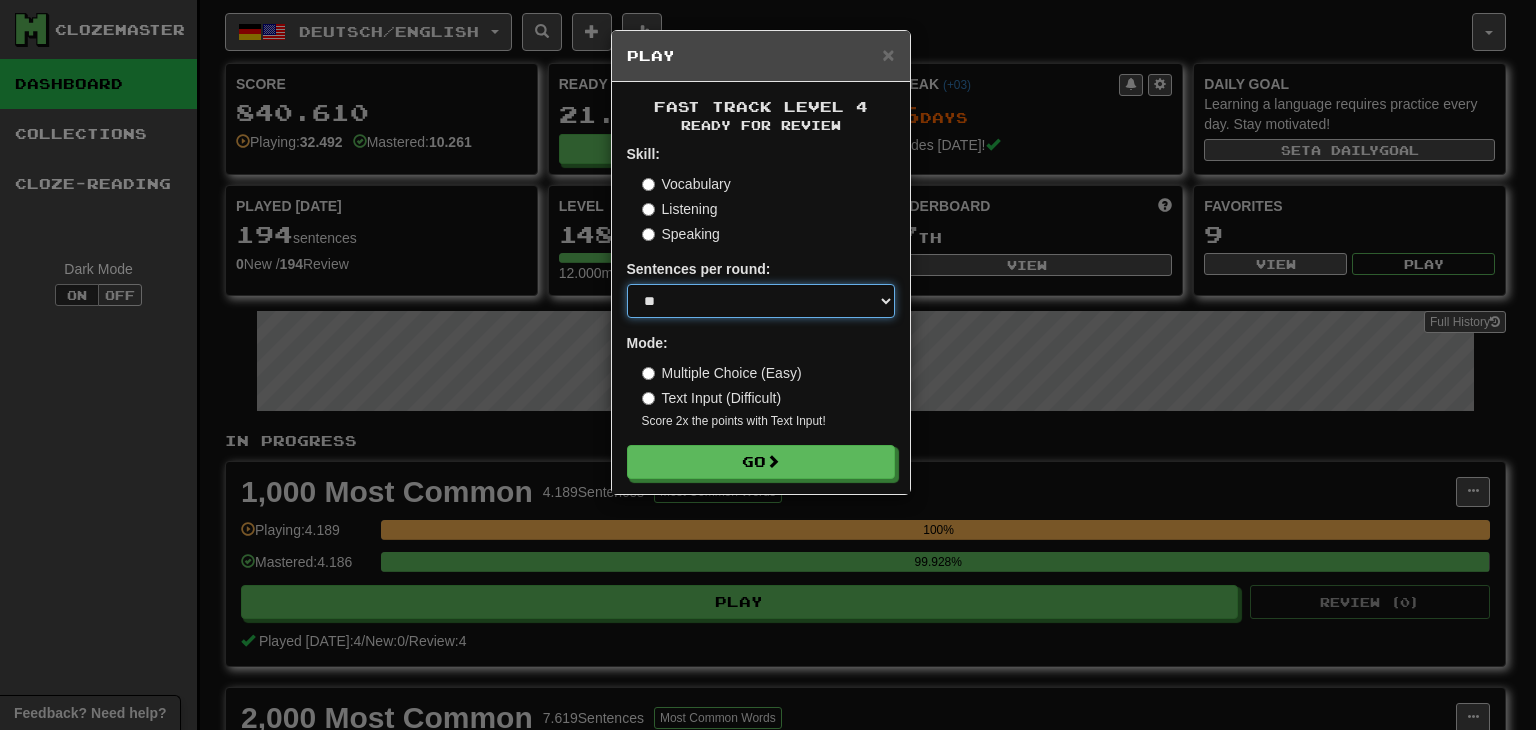 click on "* ** ** ** ** ** *** ********" at bounding box center (761, 301) 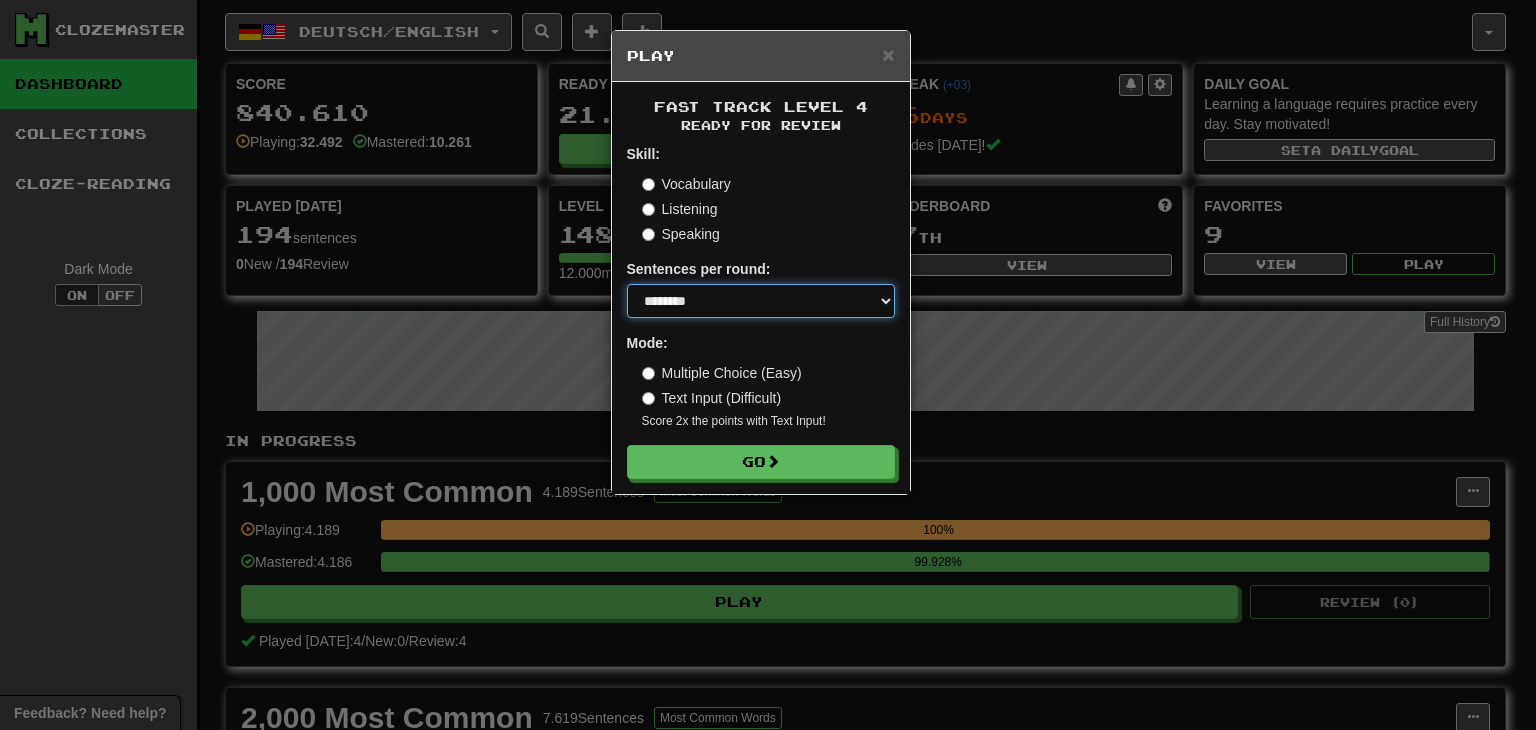 click on "* ** ** ** ** ** *** ********" at bounding box center (761, 301) 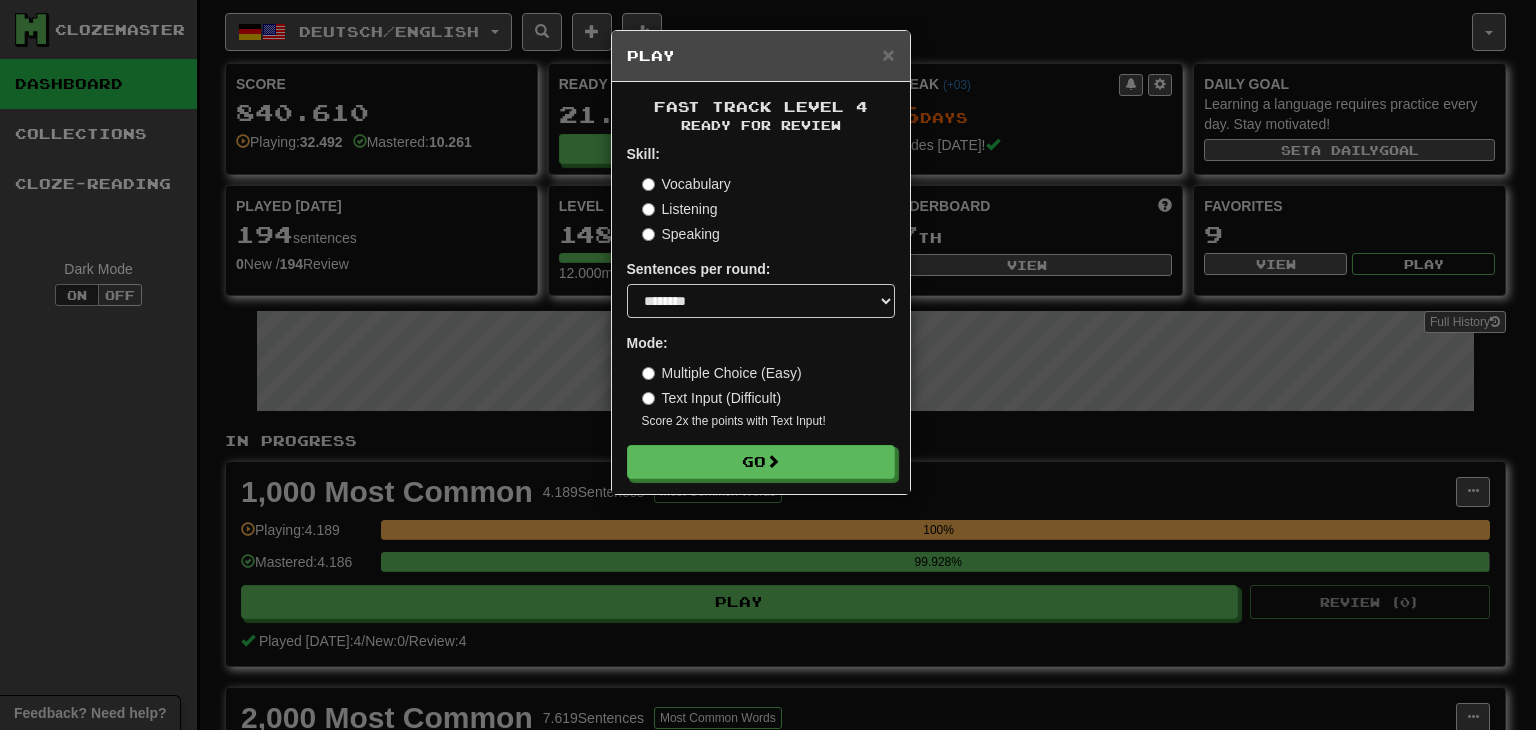 click on "Fast Track Level 4 Ready for Review Skill: Vocabulary Listening Speaking Sentences per round: * ** ** ** ** ** *** ******** Mode: Multiple Choice (Easy) Text Input (Difficult) Score 2x the points with Text Input ! Go" at bounding box center [761, 288] 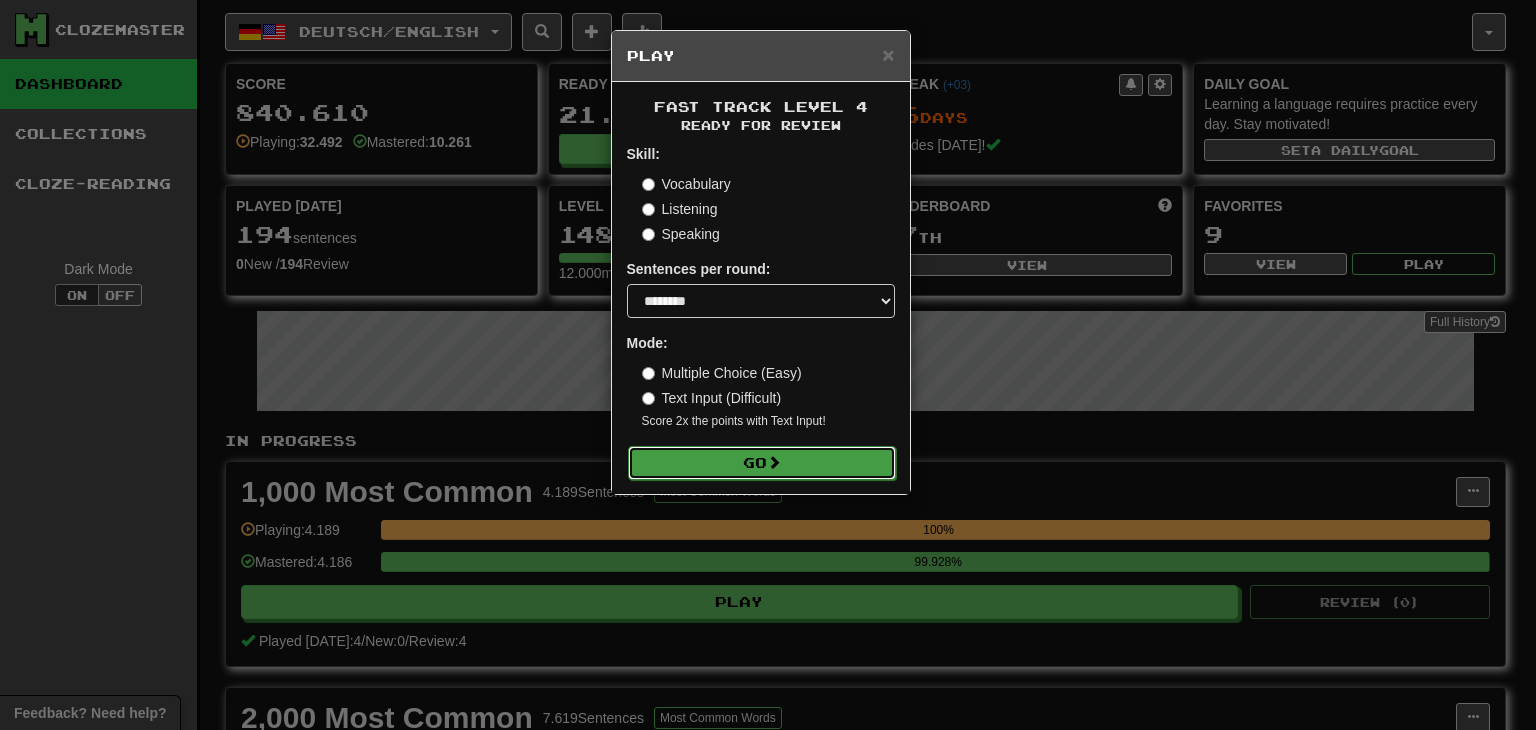 click on "Go" at bounding box center [762, 463] 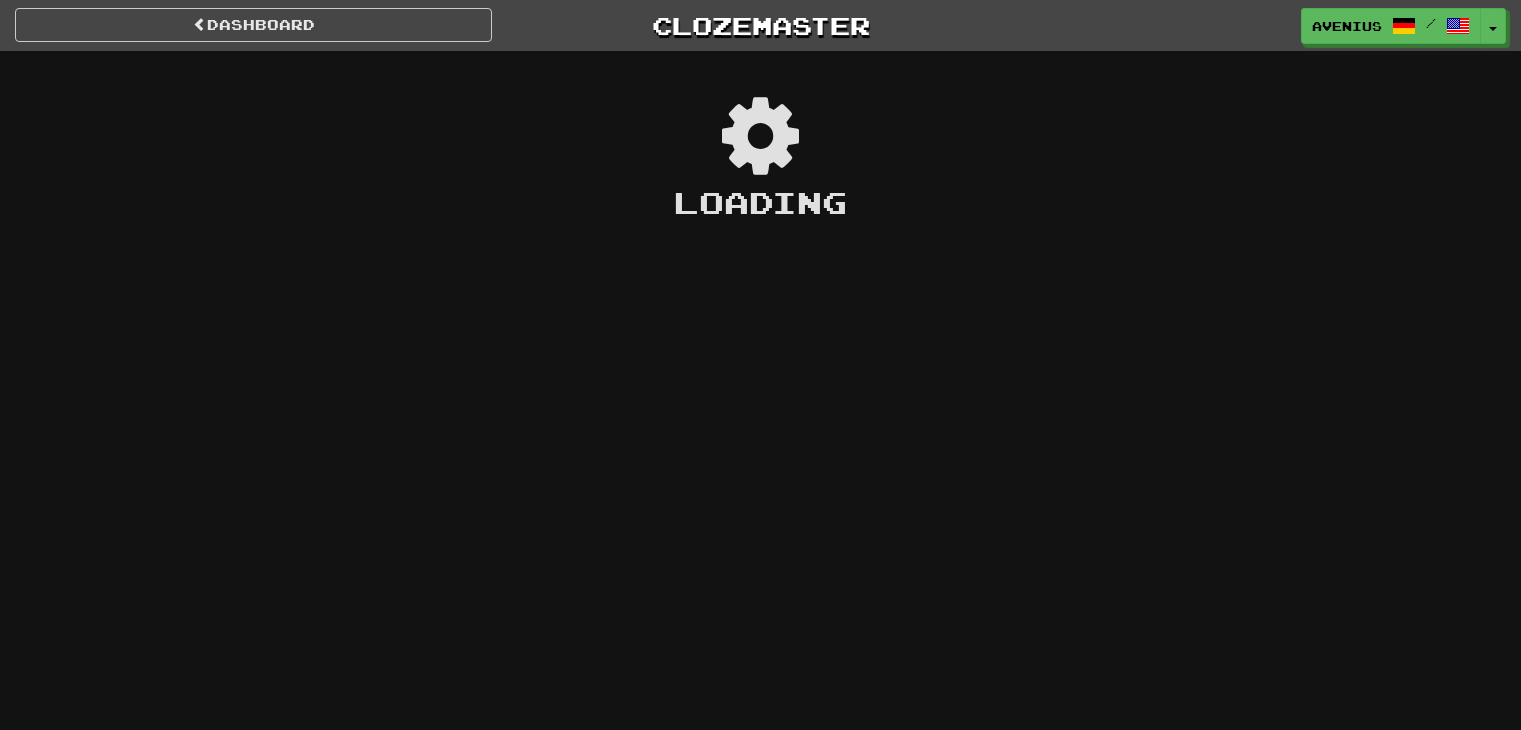 scroll, scrollTop: 0, scrollLeft: 0, axis: both 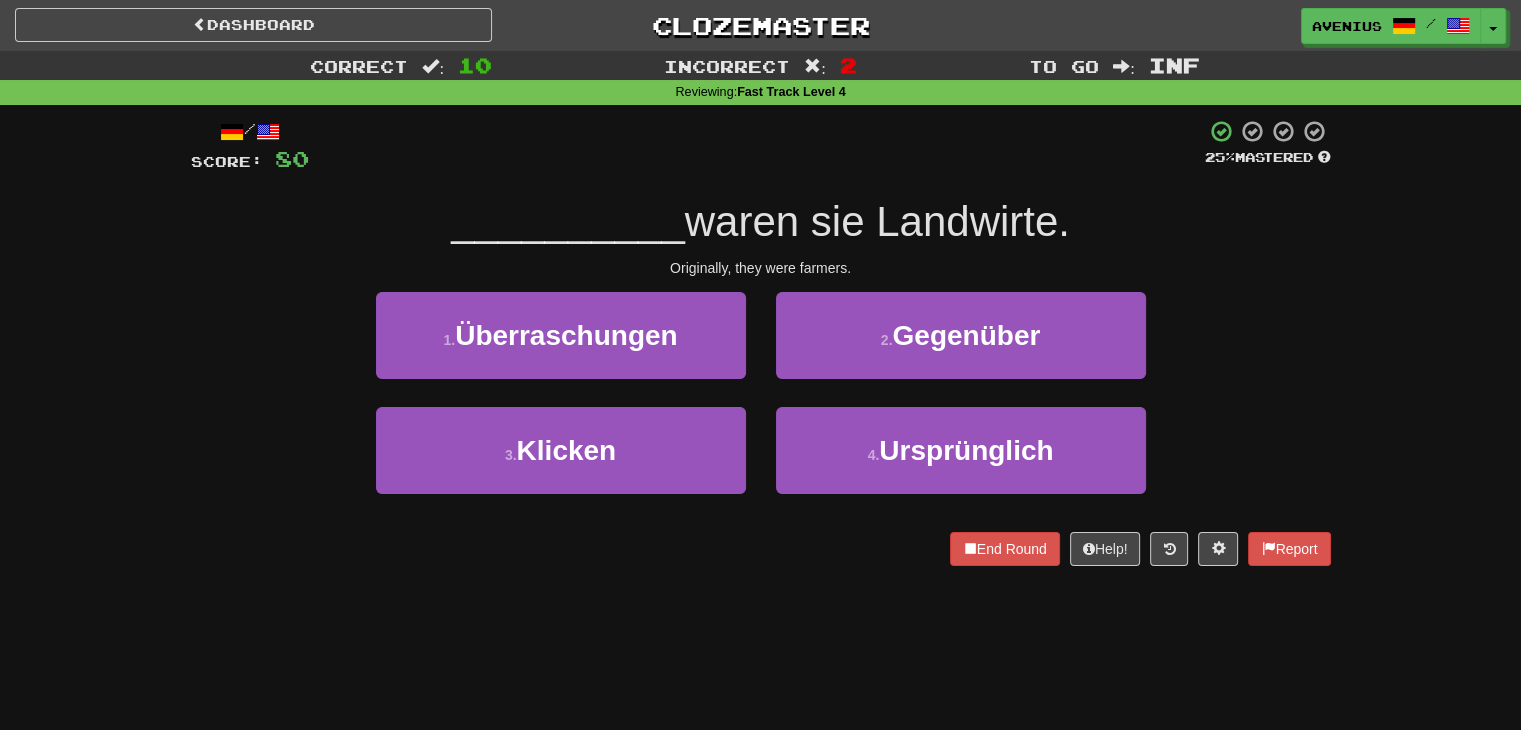 click on "Correct   :   10 Incorrect   :   2 To go   :   Inf Reviewing :  Fast Track Level 4  /  Score:   80 25 %  Mastered __________  waren sie Landwirte. Originally, they were farmers. 1 .  Überraschungen 2 .  Gegenüber 3 .  Klicken 4 .  Ursprünglich  End Round  Help!  Report" at bounding box center (760, 322) 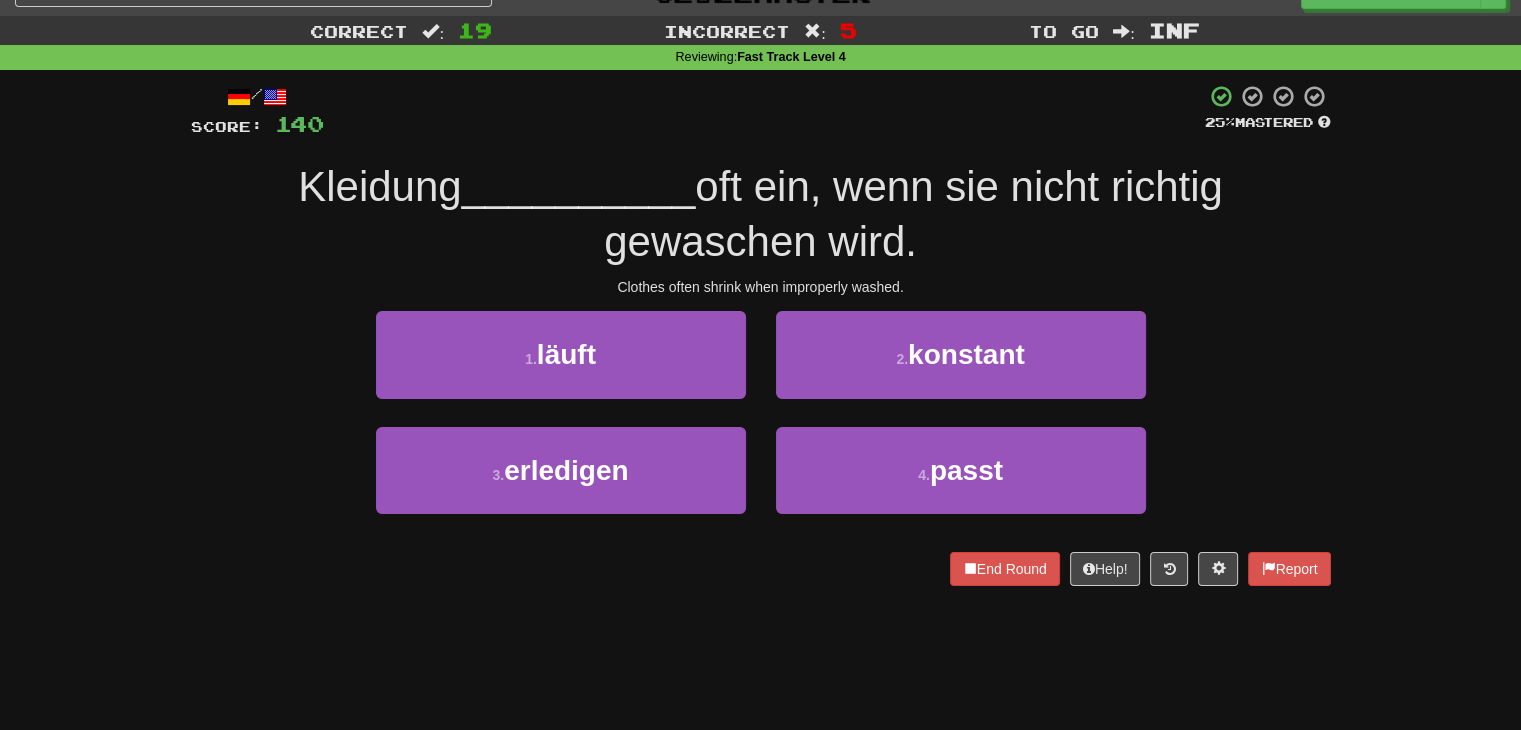 scroll, scrollTop: 0, scrollLeft: 0, axis: both 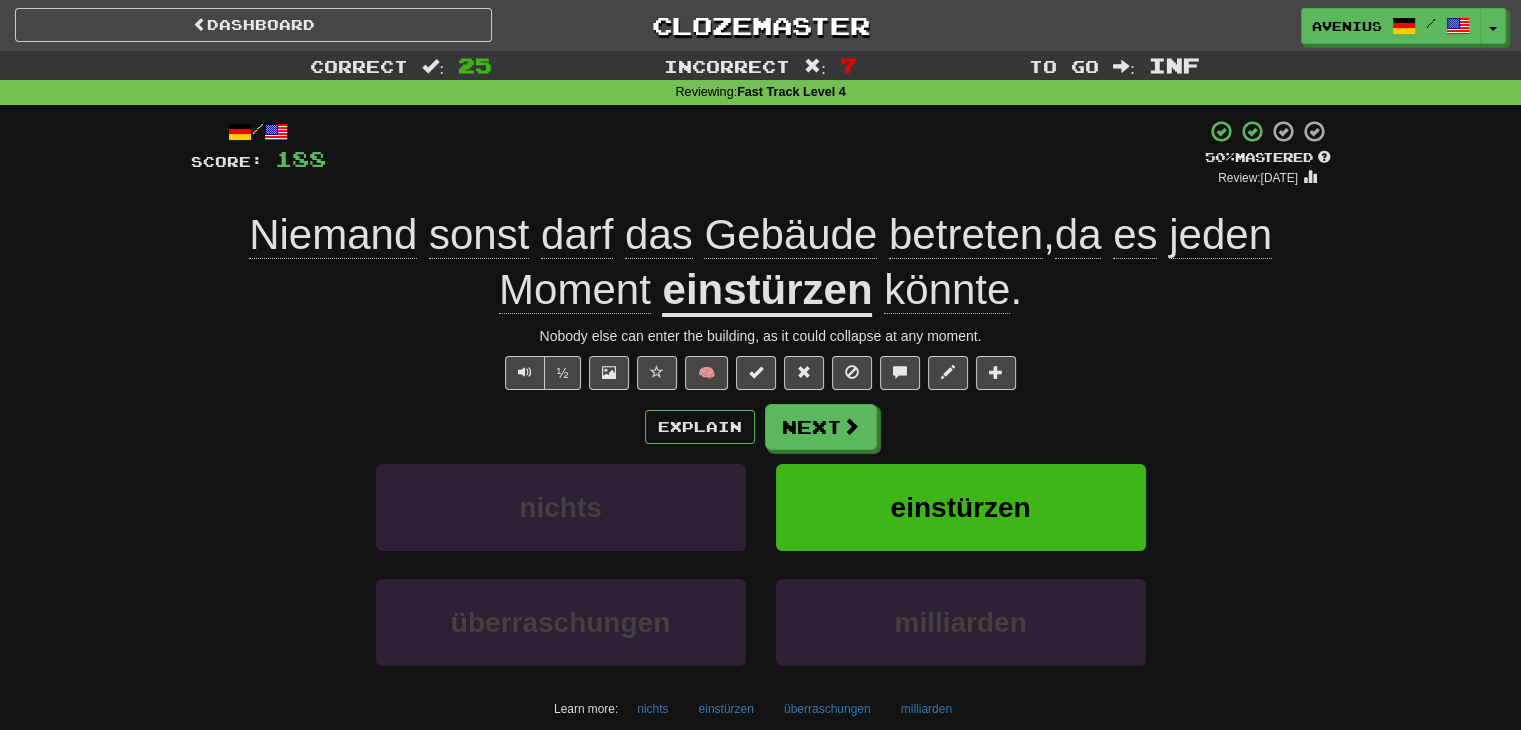 click on "Correct   :   25 Incorrect   :   7 To go   :   Inf Reviewing :  Fast Track Level 4  /  Score:   188 + 8 50 %  Mastered Review:  [DATE] Niemand   sonst   darf   das   Gebäude   betreten ,  da   es   jeden   Moment   einstürzen   könnte . Nobody else can enter the building, as it could collapse at any moment. ½ 🧠 Explain Next nichts einstürzen überraschungen milliarden Learn more: nichts einstürzen überraschungen milliarden  End Round  Help!  Report" at bounding box center (760, 423) 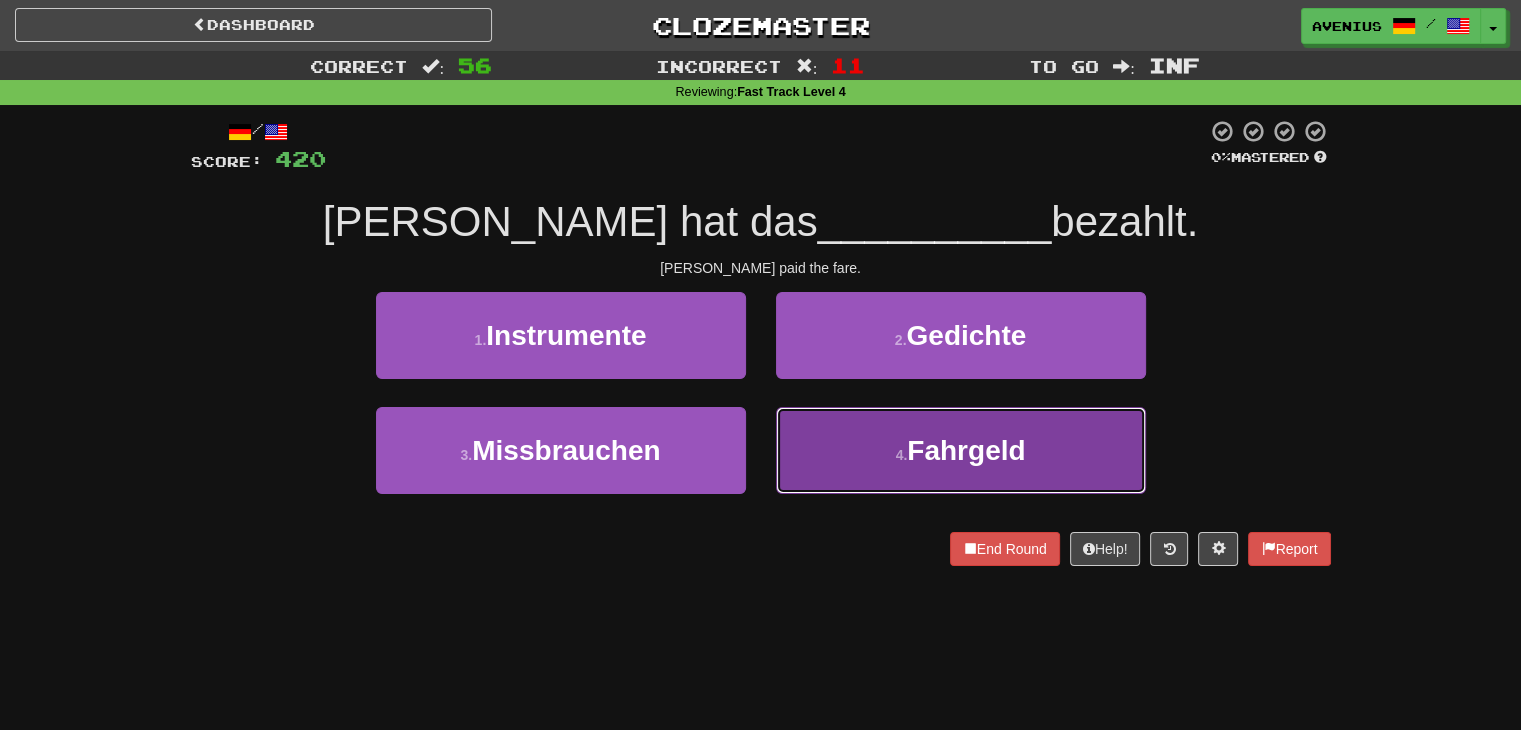 click on "4 .  Fahrgeld" at bounding box center (961, 450) 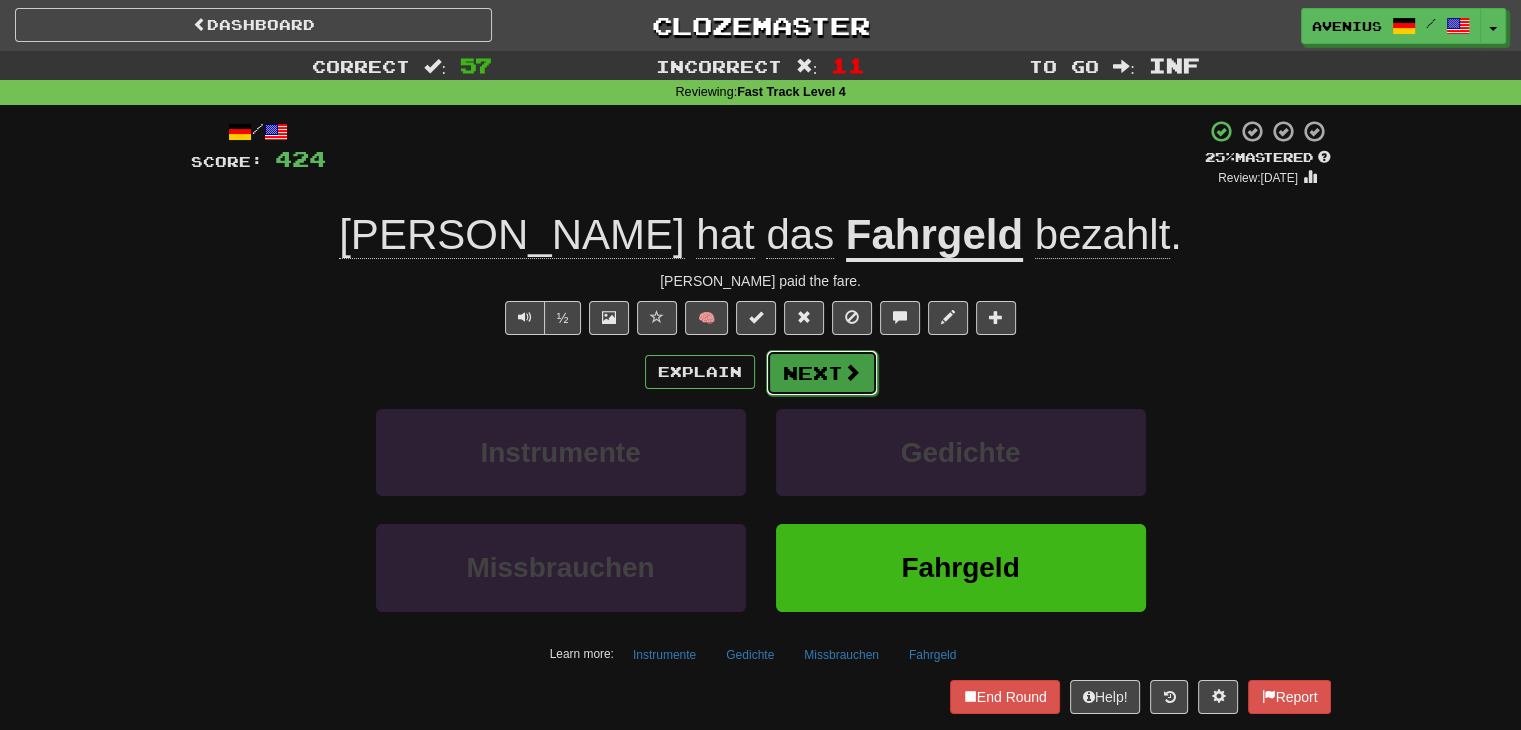 click at bounding box center [852, 372] 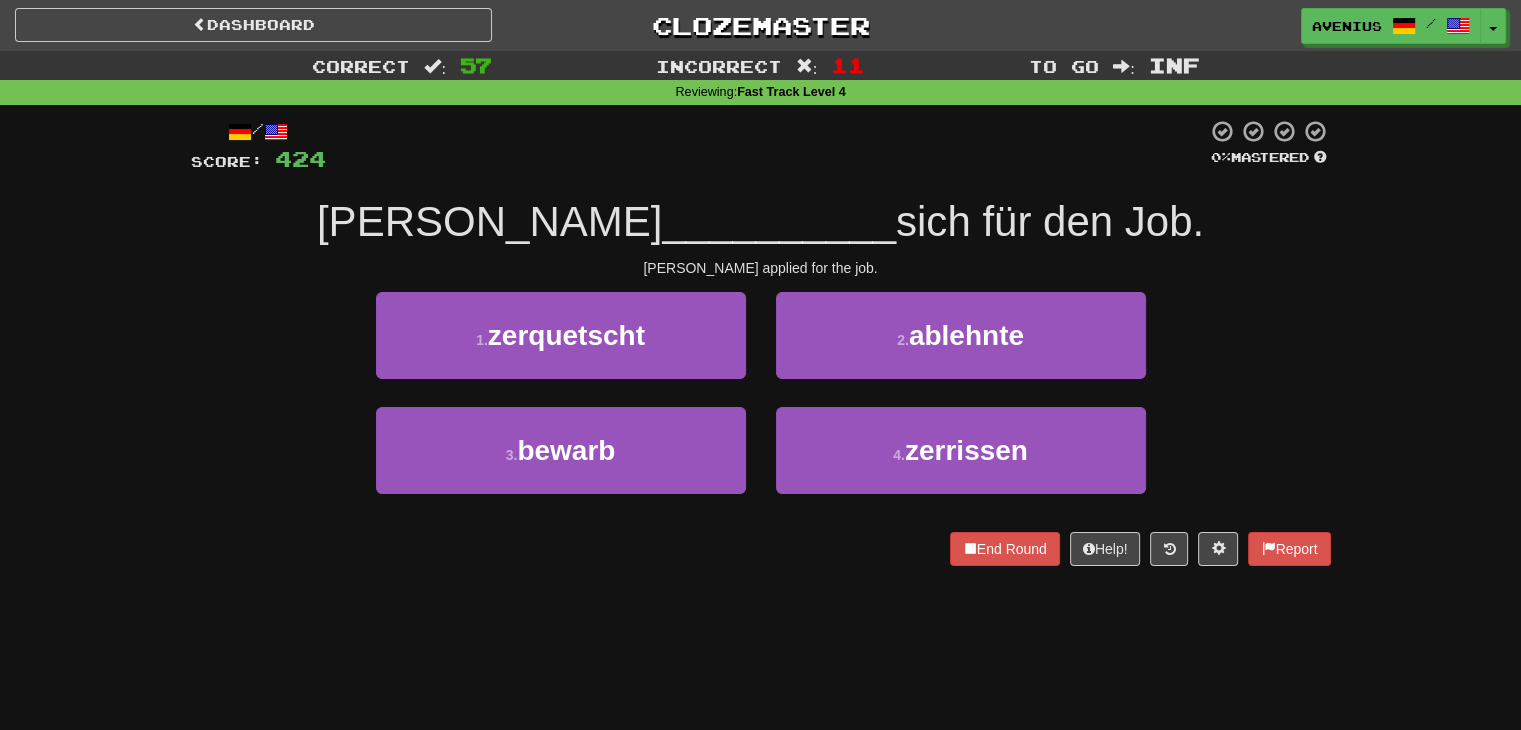 click on "Correct   :   57 Incorrect   :   11 To go   :   Inf Reviewing :  Fast Track Level 4  /  Score:   424 0 %  Mastered [PERSON_NAME]  __________  sich für den Job. [PERSON_NAME] applied for the job. 1 .  zerquetscht 2 .  ablehnte 3 .  bewarb 4 .  zerrissen  End Round  Help!  Report" at bounding box center [760, 322] 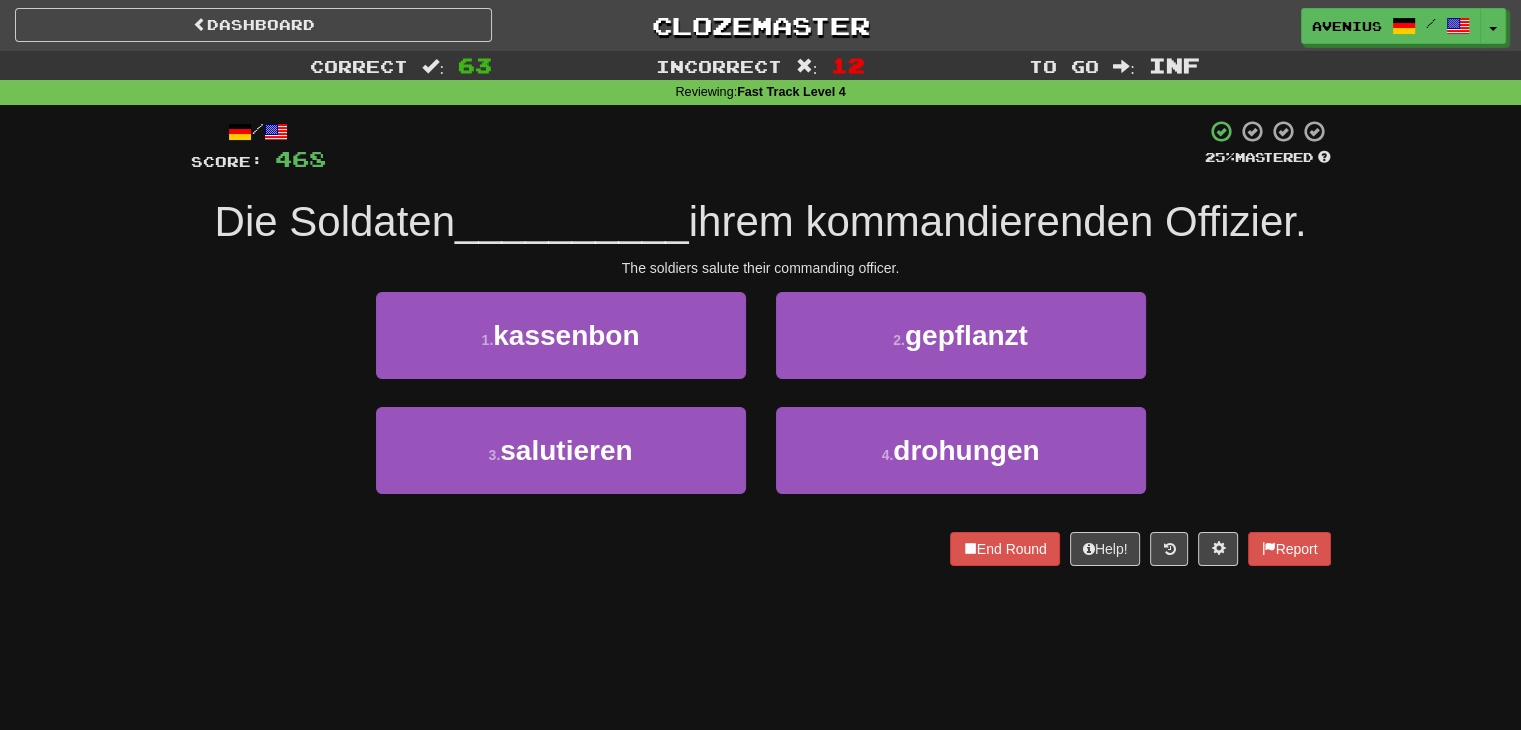 click on "Correct   :   63 Incorrect   :   12 To go   :   Inf Reviewing :  Fast Track Level 4  /  Score:   468 25 %  Mastered Die Soldaten  __________  ihrem kommandierenden Offizier. The soldiers salute their commanding officer. 1 .  kassenbon 2 .  gepflanzt 3 .  salutieren 4 .  drohungen  End Round  Help!  Report" at bounding box center (760, 322) 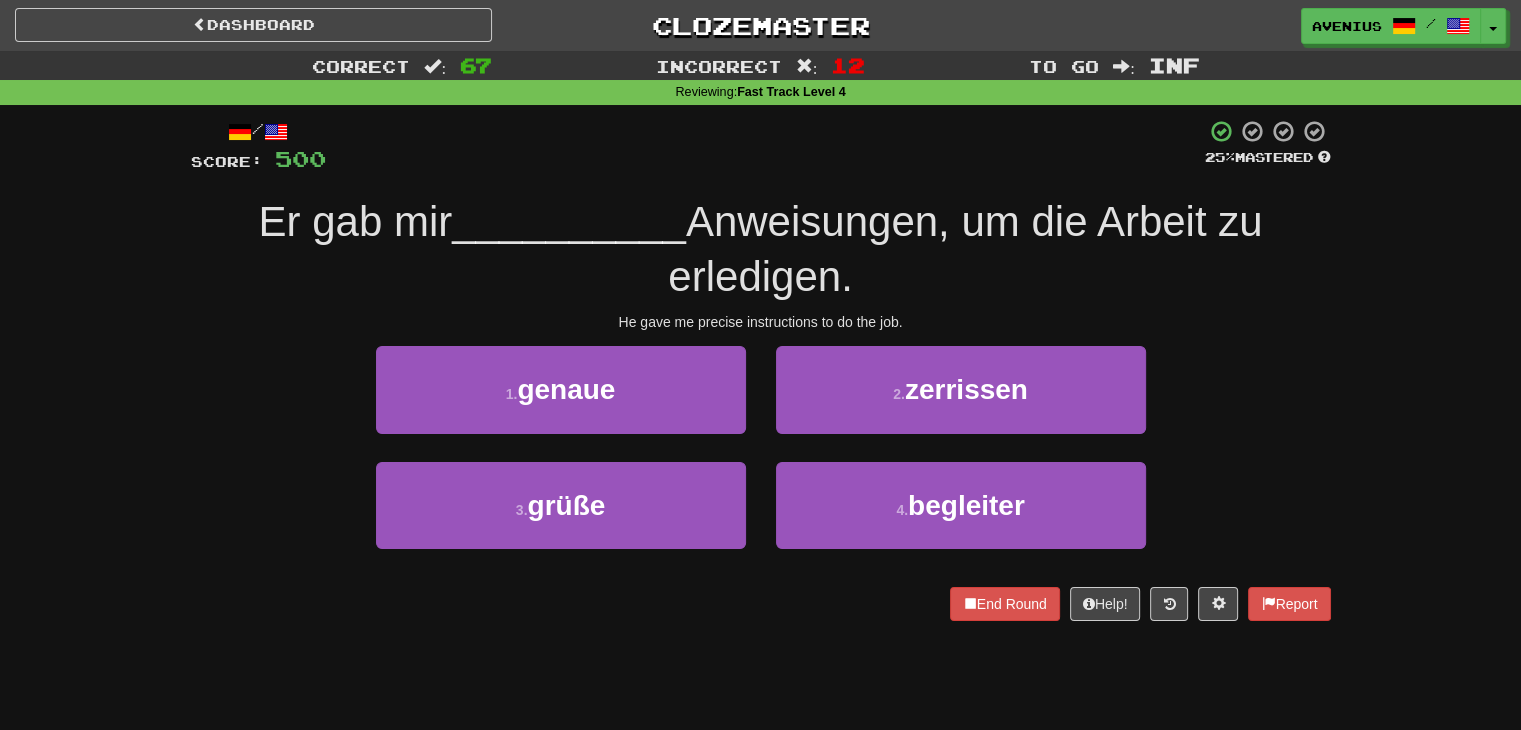 click on "Correct   :   67 Incorrect   :   12 To go   :   Inf Reviewing :  Fast Track Level 4  /  Score:   500 25 %  Mastered Er gab mir  __________  Anweisungen, um die Arbeit zu erledigen. He gave me precise instructions to do the job. 1 .  genaue 2 .  zerrissen 3 .  [STREET_ADDRESS] .  begleiter  End Round  Help!  Report" at bounding box center [760, 350] 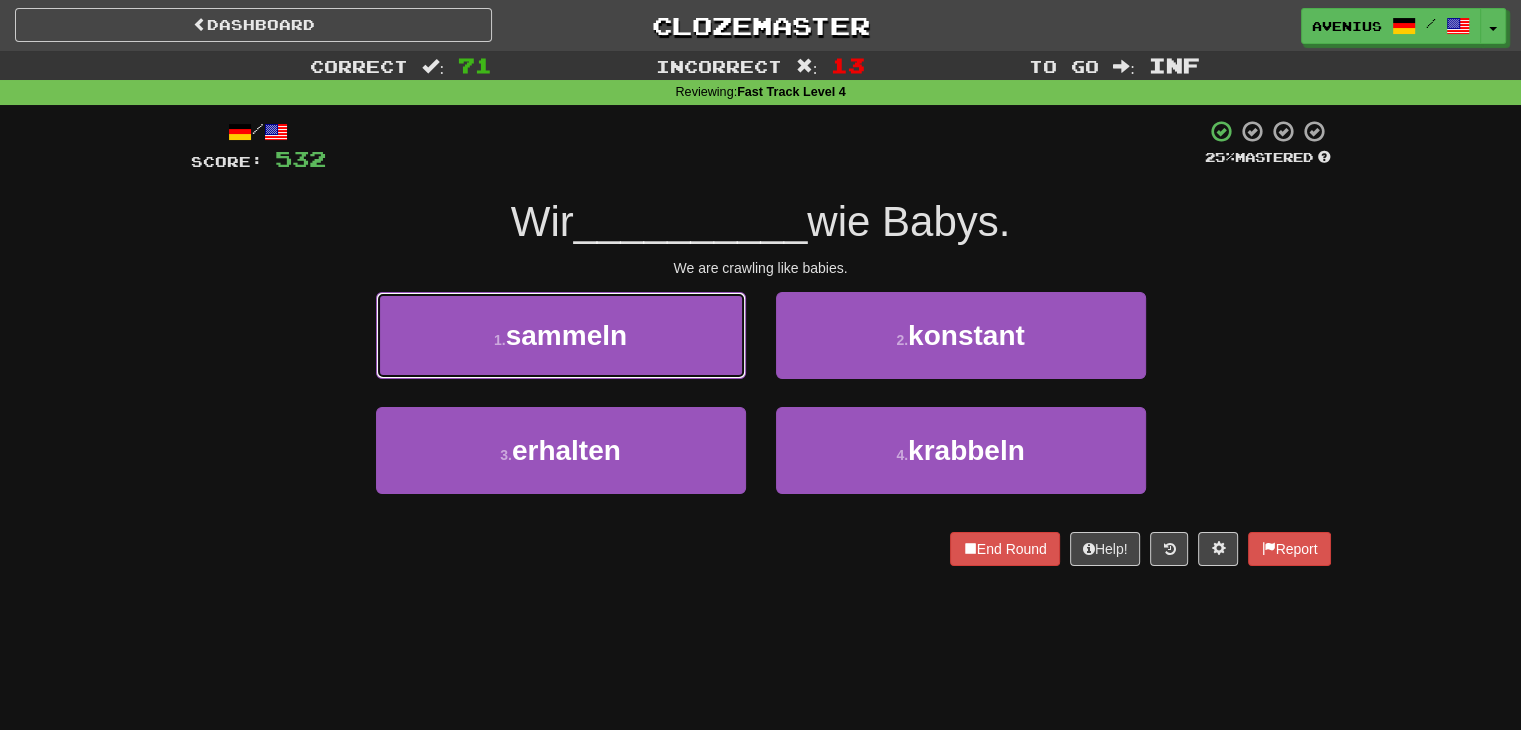click on "1 .  sammeln" at bounding box center (561, 335) 